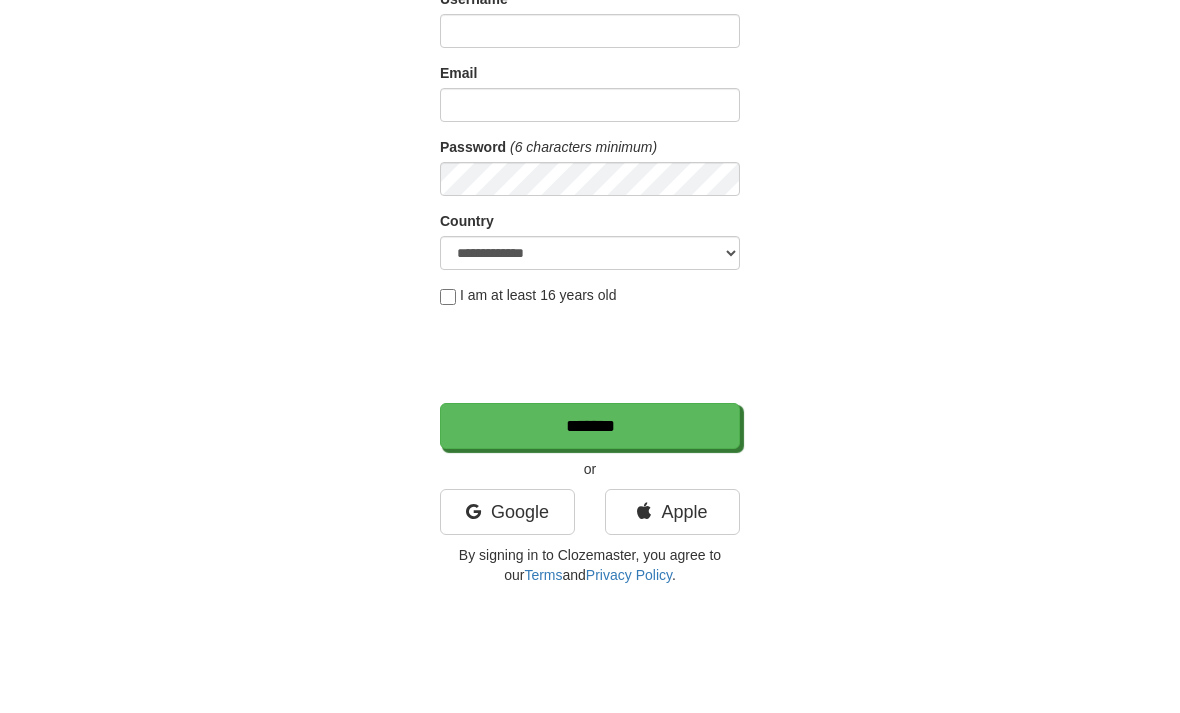 scroll, scrollTop: 0, scrollLeft: 0, axis: both 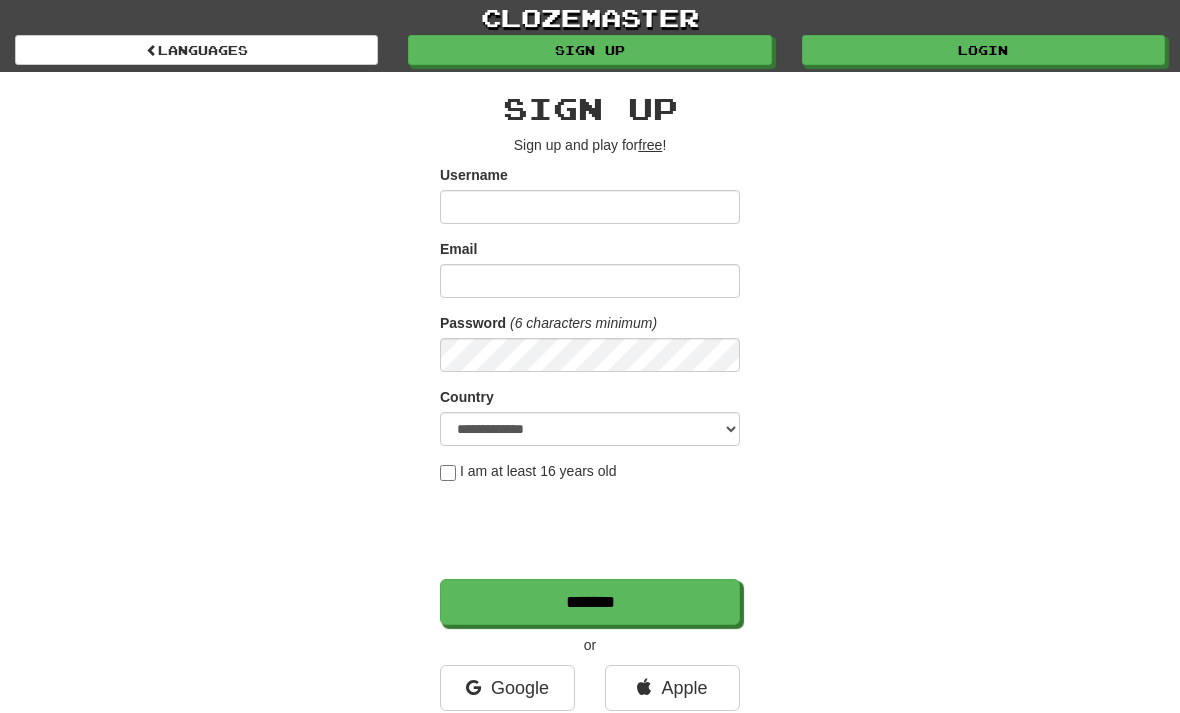 click on "Login" at bounding box center (983, 50) 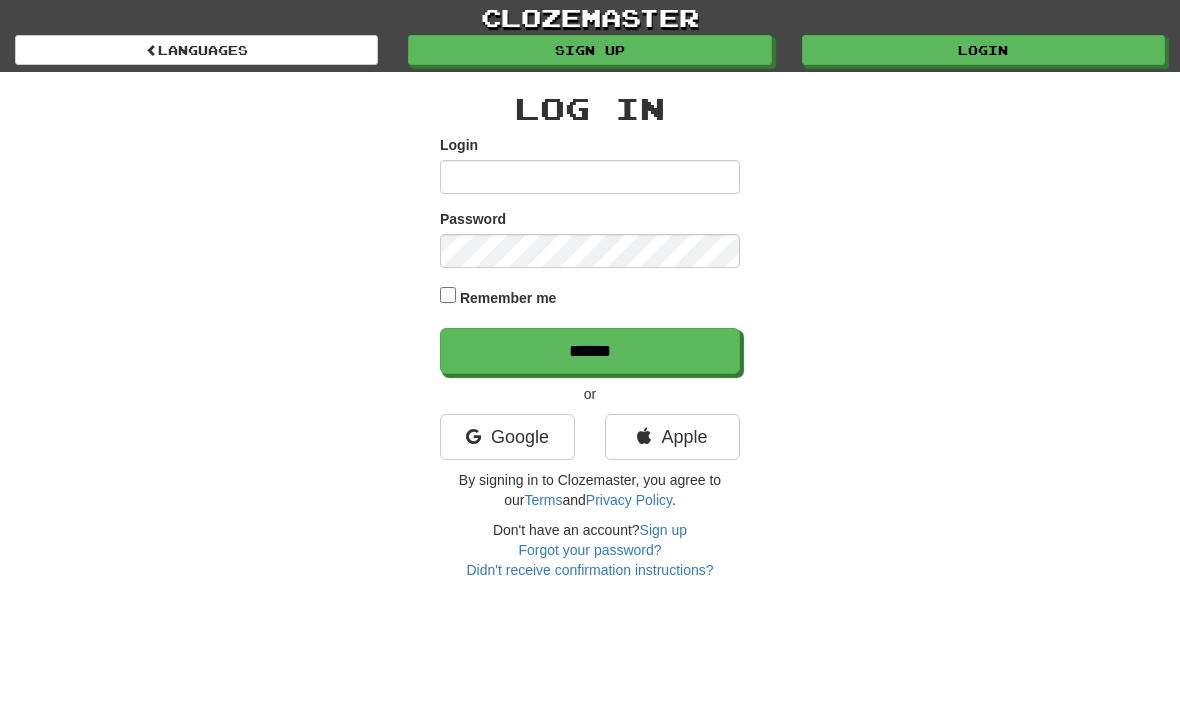 scroll, scrollTop: 0, scrollLeft: 0, axis: both 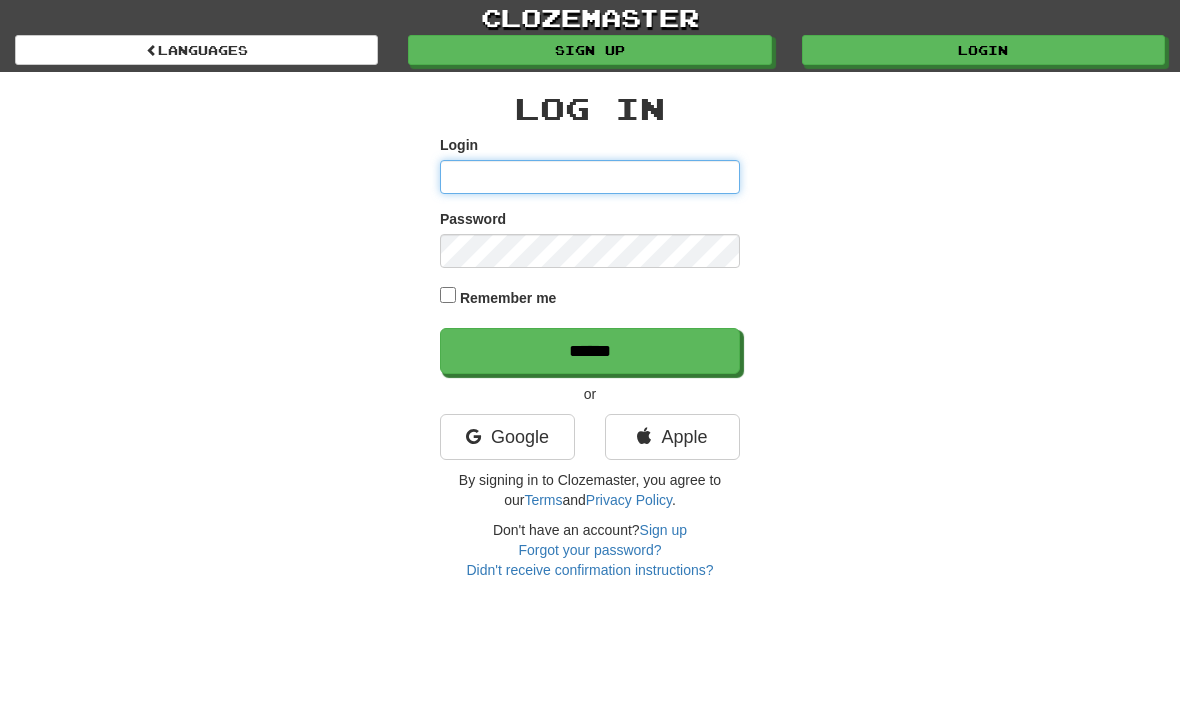 click on "Login" at bounding box center [590, 177] 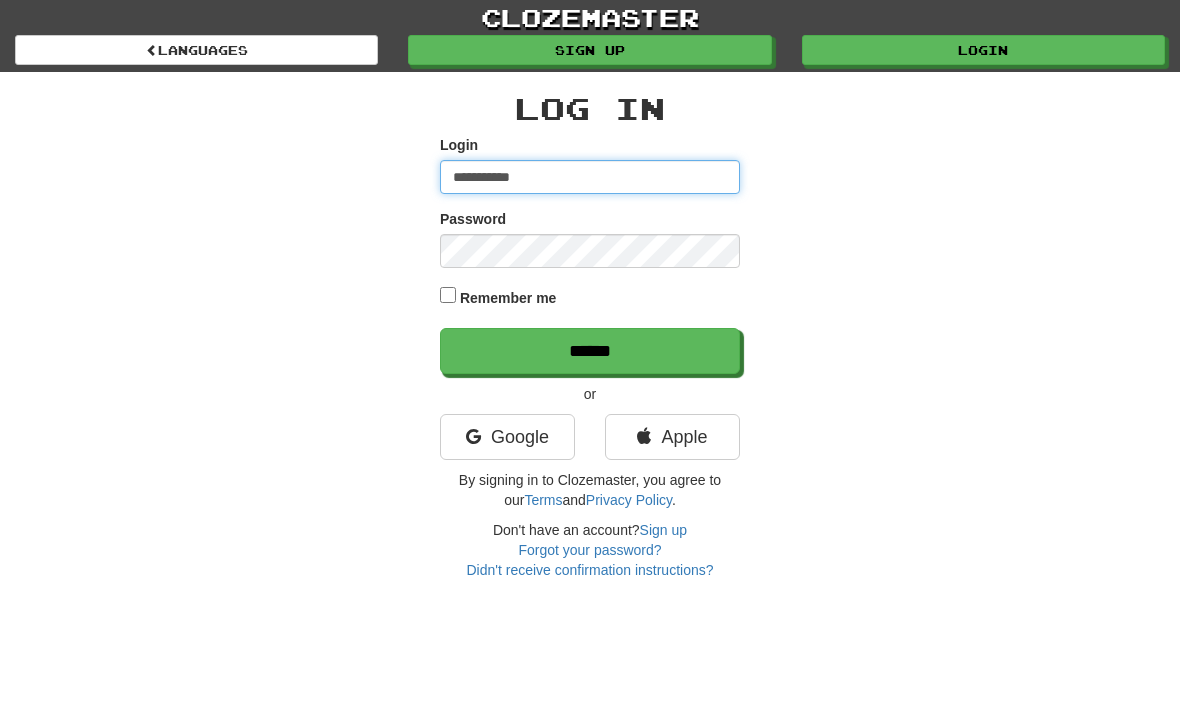 type on "**********" 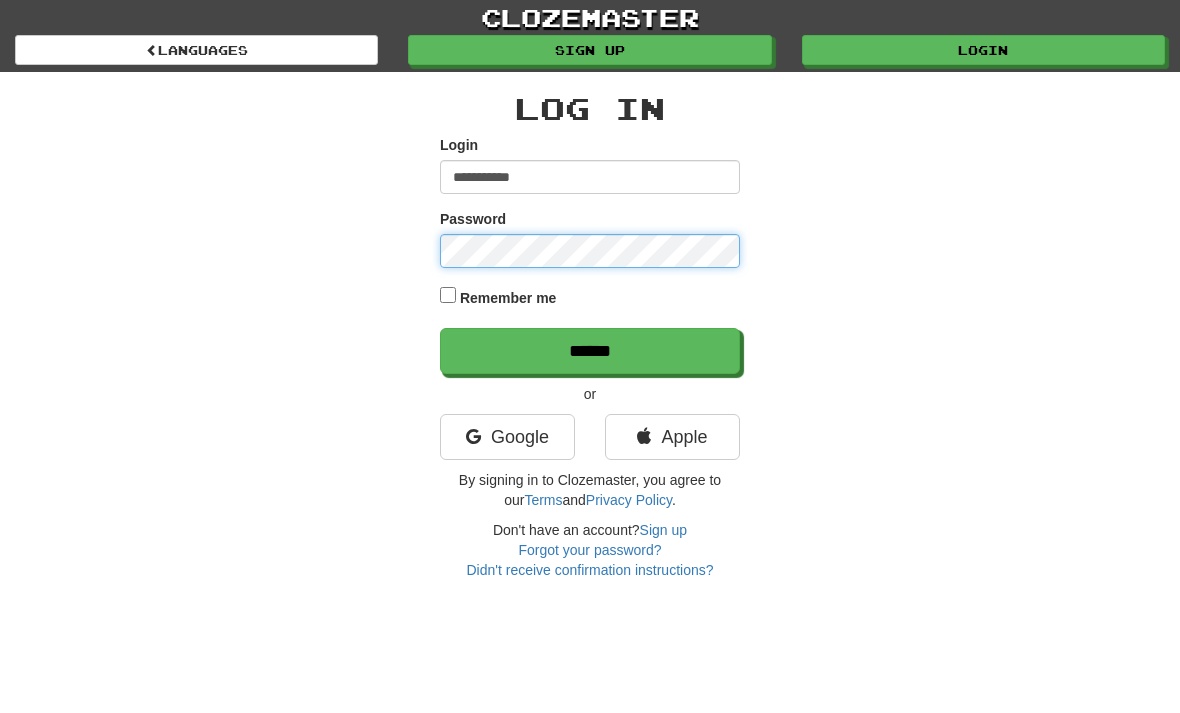 click on "******" at bounding box center (590, 351) 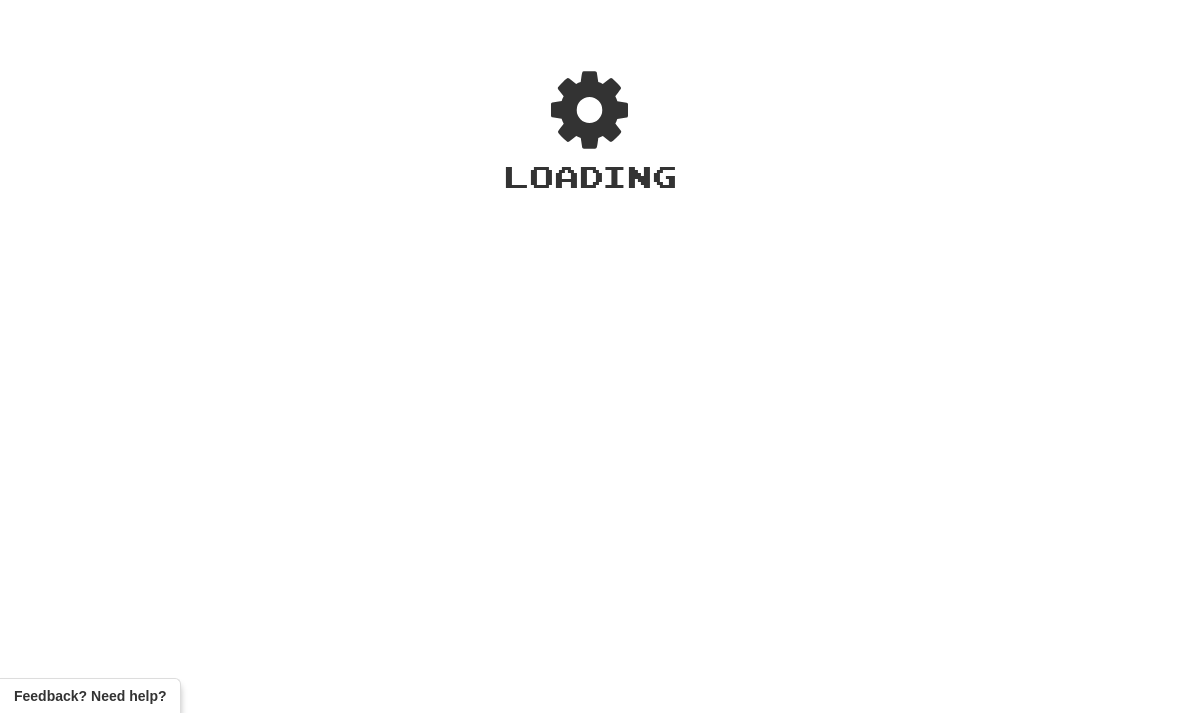 scroll, scrollTop: 0, scrollLeft: 0, axis: both 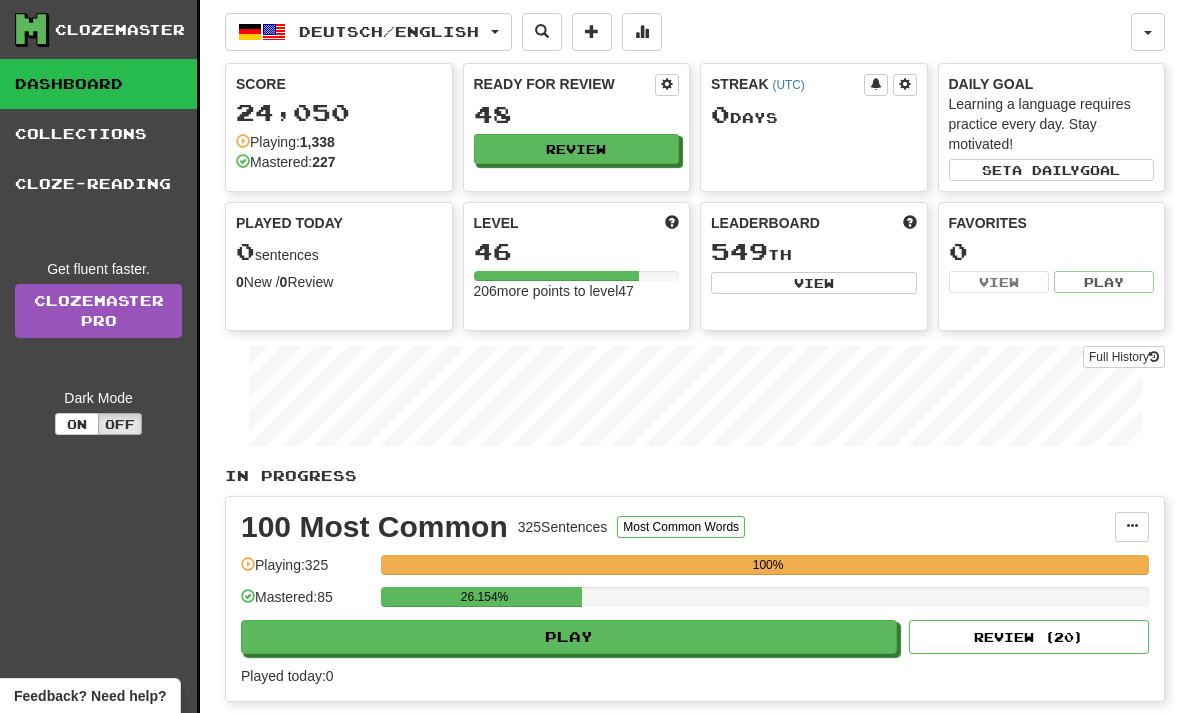 click on "Play" at bounding box center (569, 637) 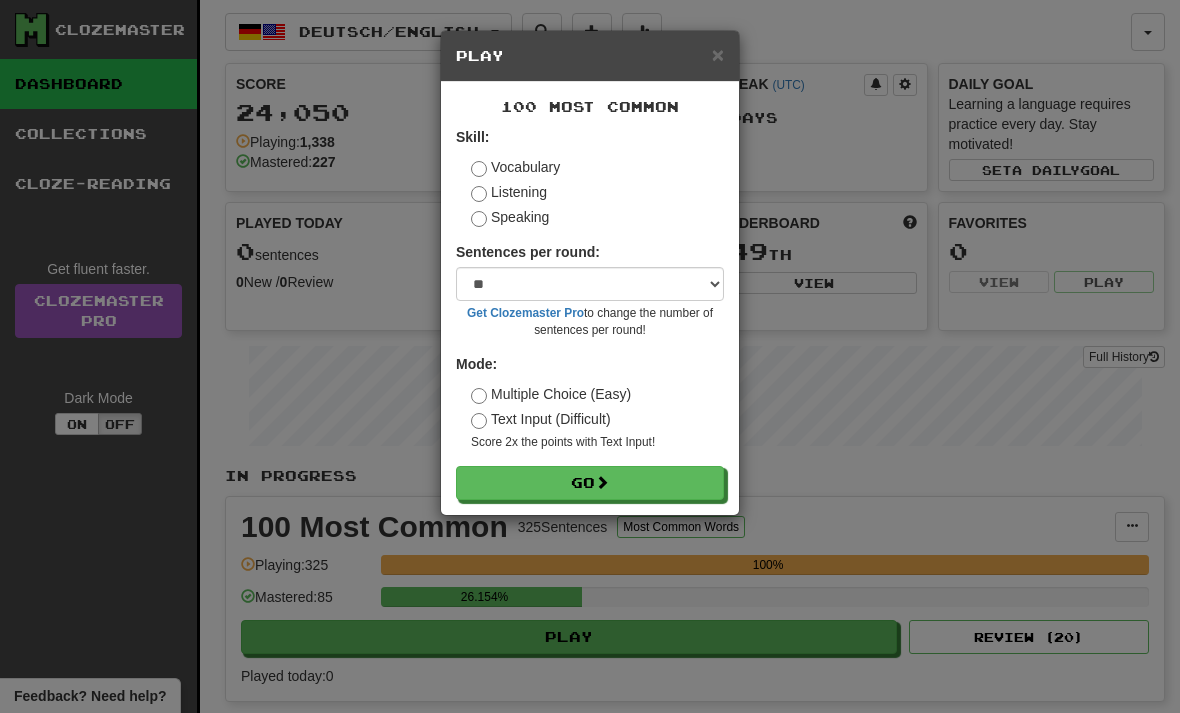 click on "Go" at bounding box center [590, 483] 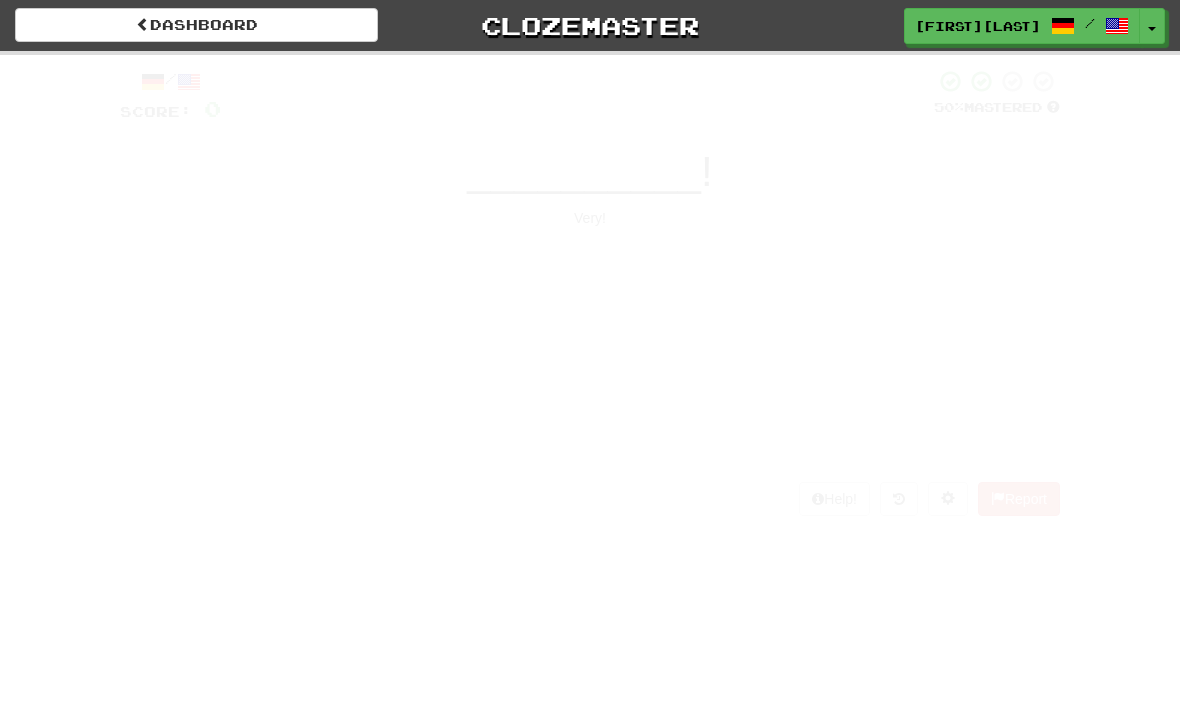 scroll, scrollTop: 0, scrollLeft: 0, axis: both 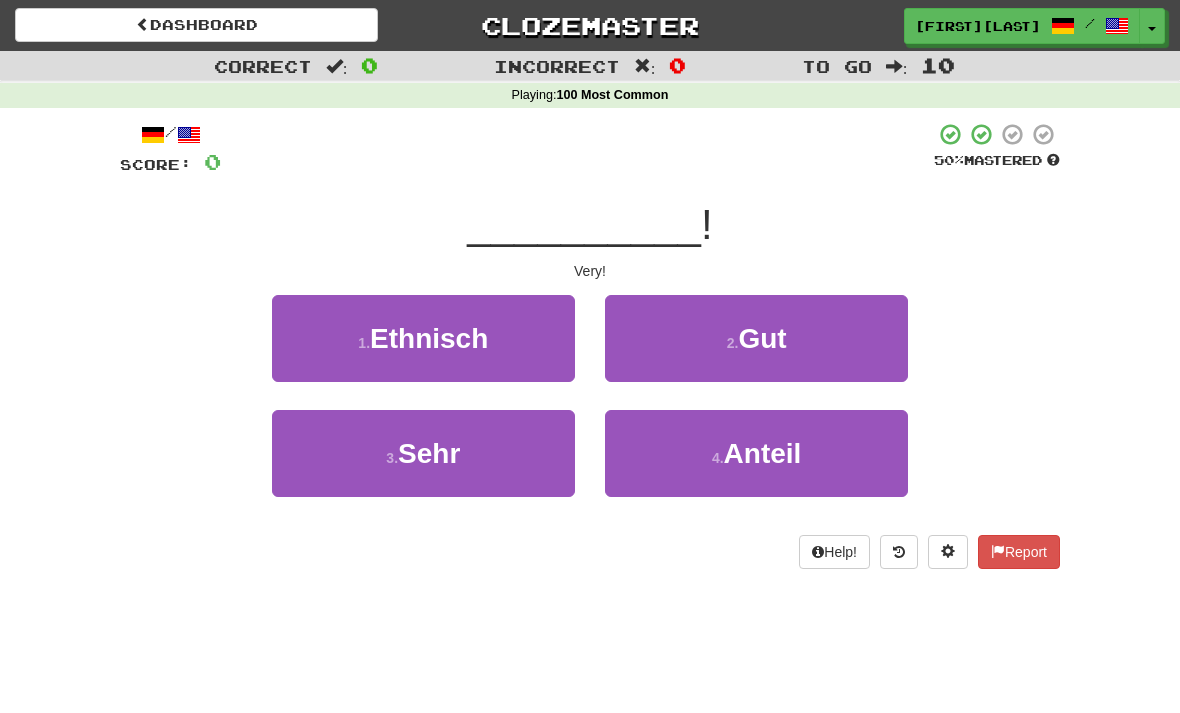 click on "3 .  Sehr" at bounding box center [423, 453] 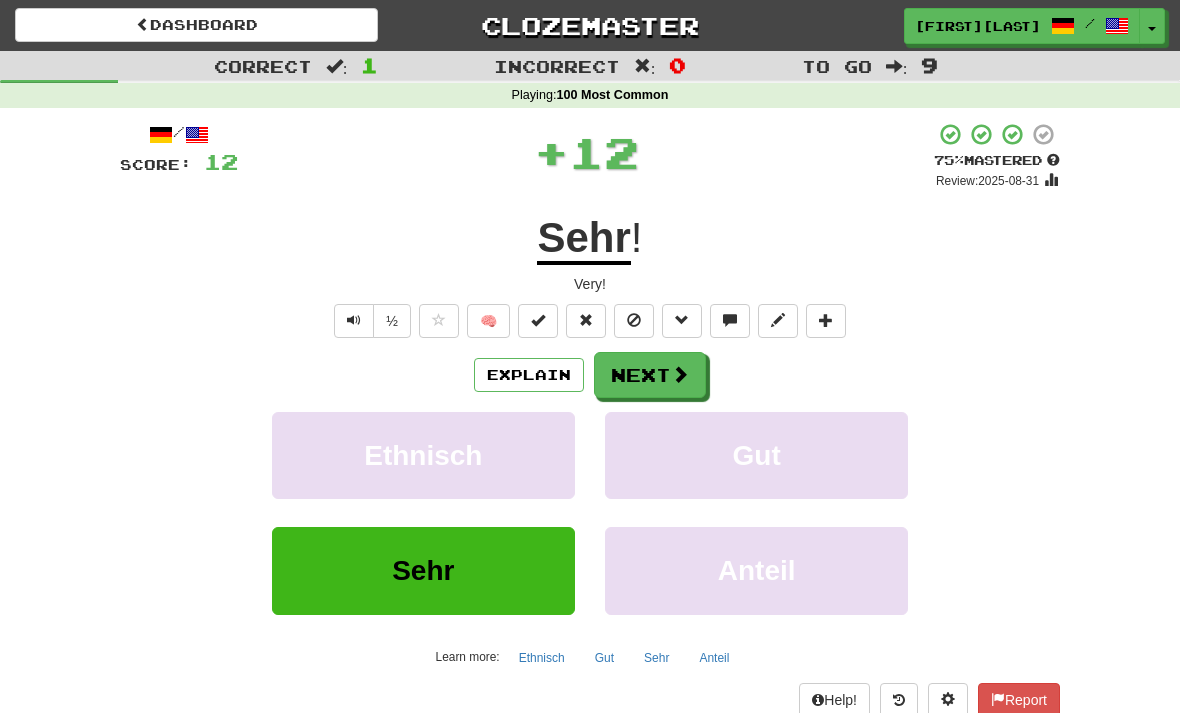 click on "Next" at bounding box center [650, 375] 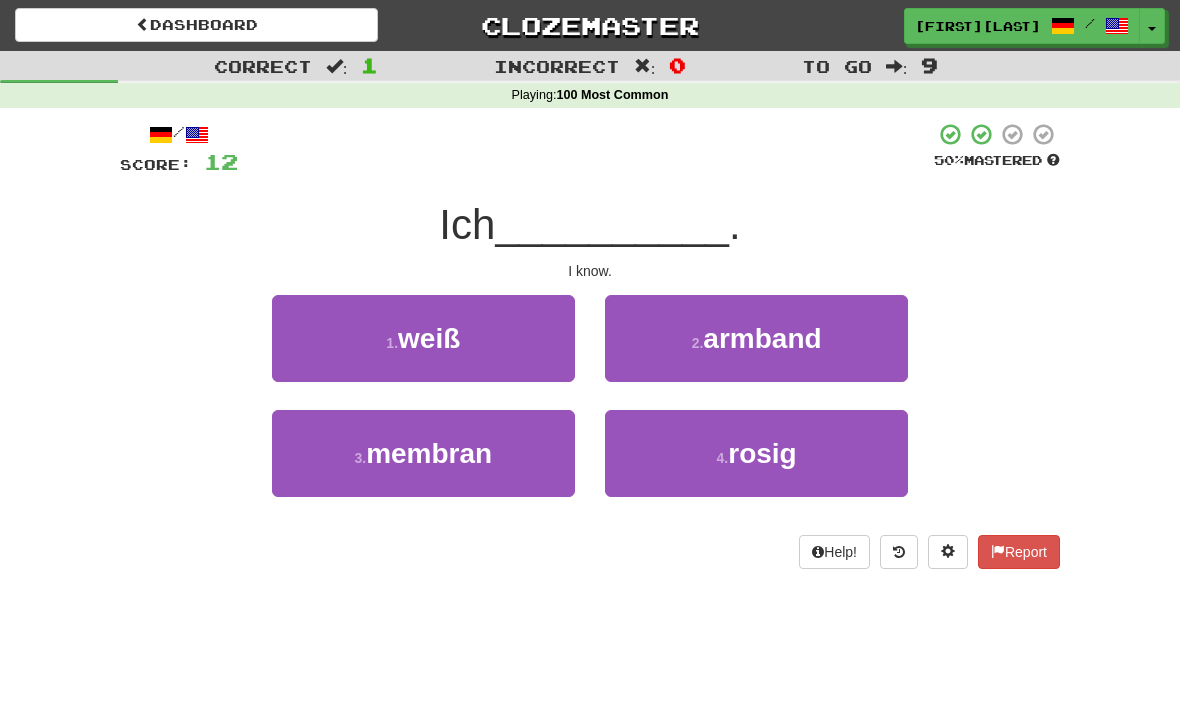 click on "1 ." at bounding box center [392, 343] 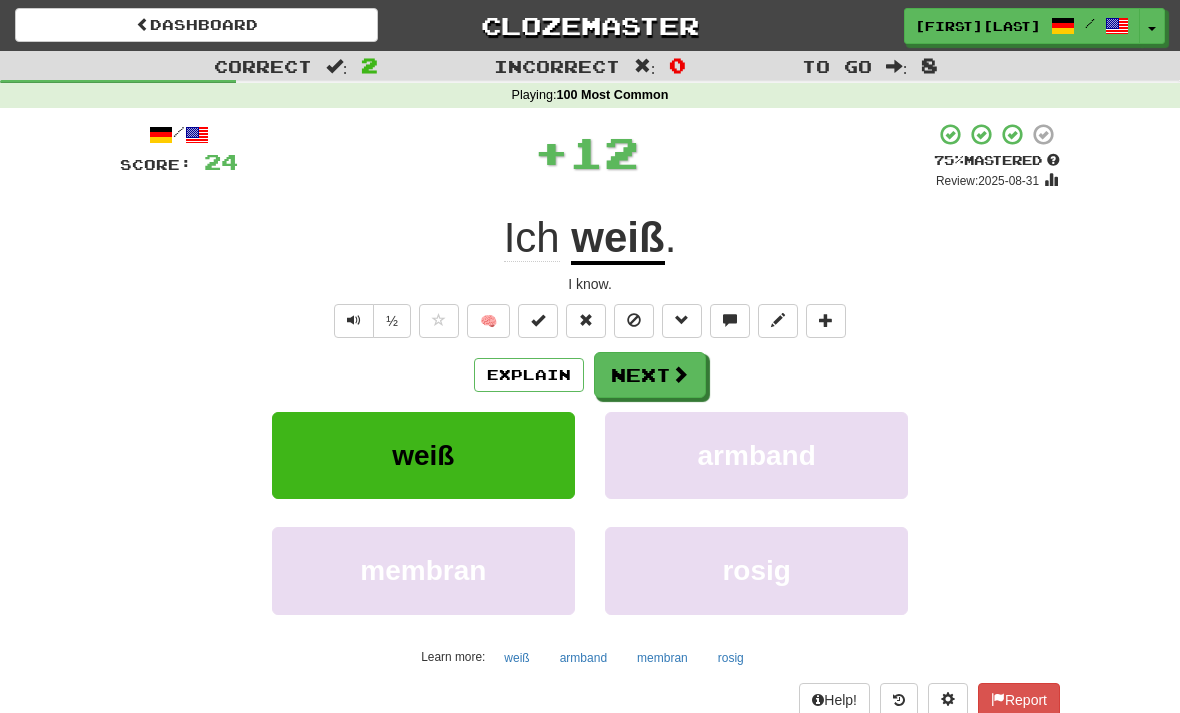 click on "Next" at bounding box center (650, 375) 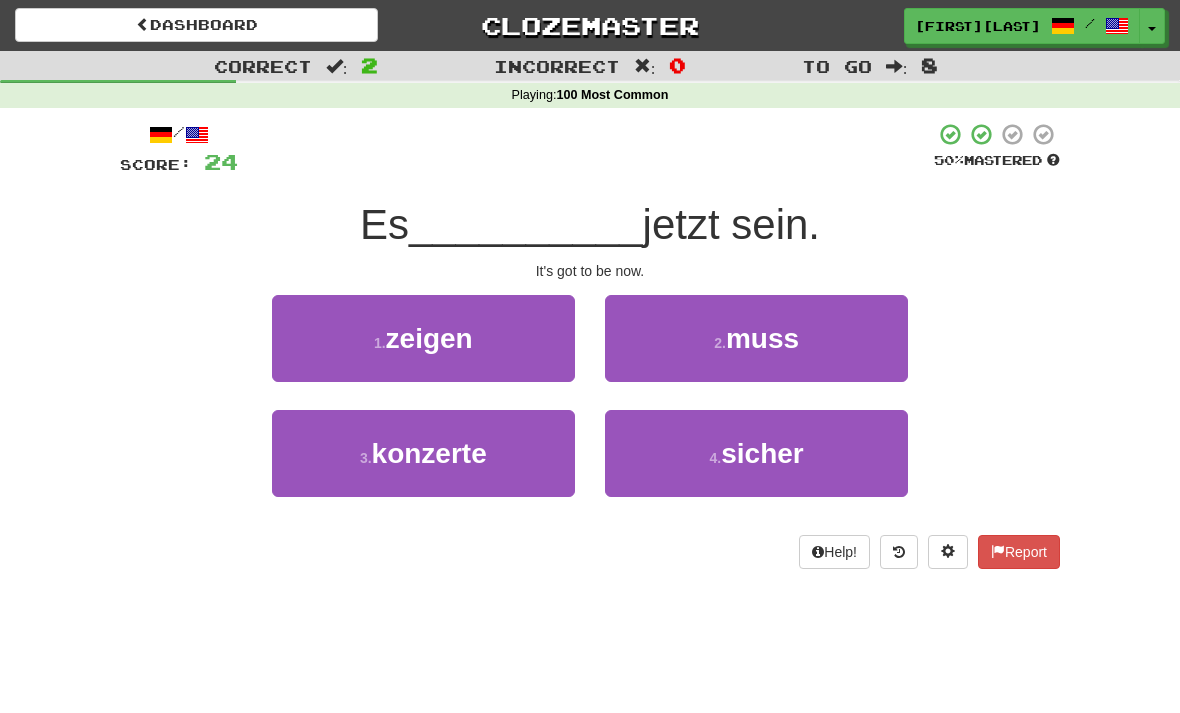 click on "2 .  muss" at bounding box center (756, 338) 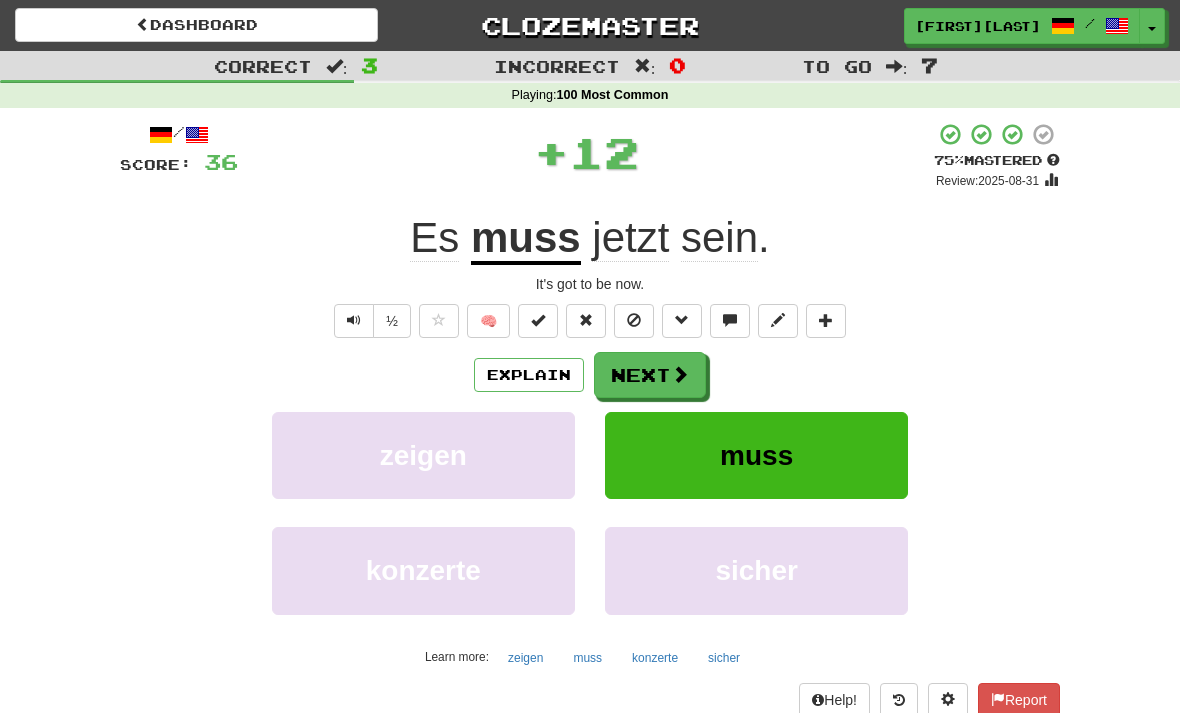 click on "Next" at bounding box center [650, 375] 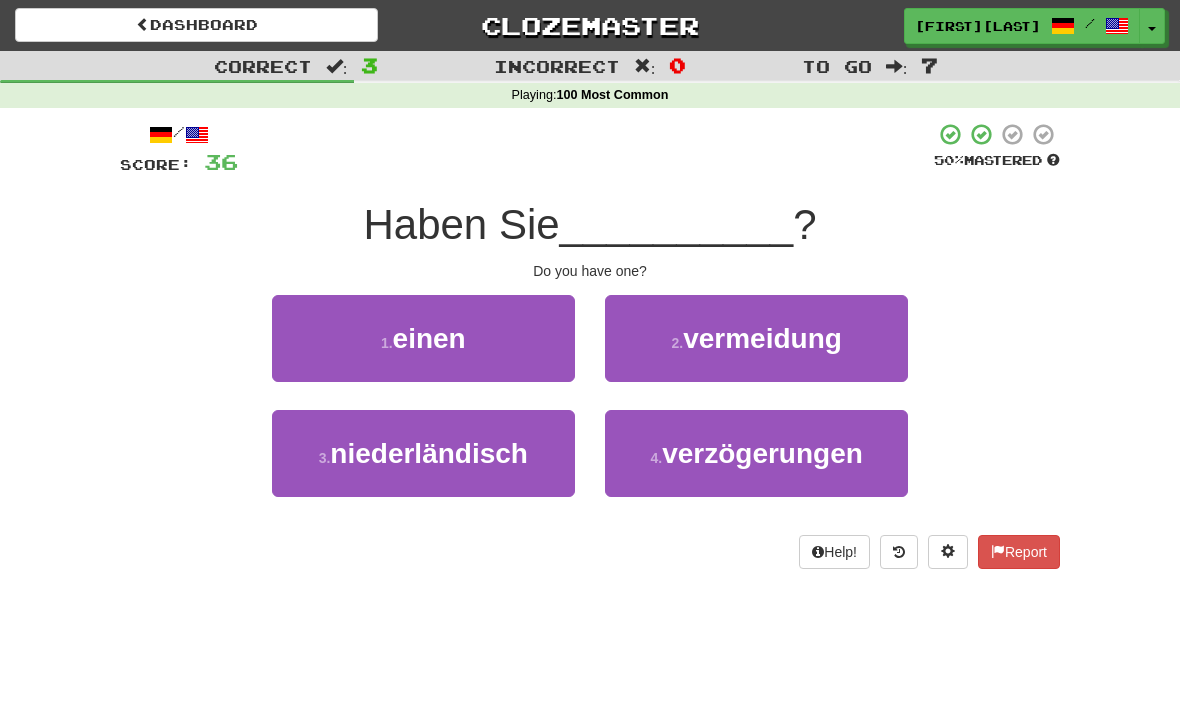 click on "einen" at bounding box center (429, 338) 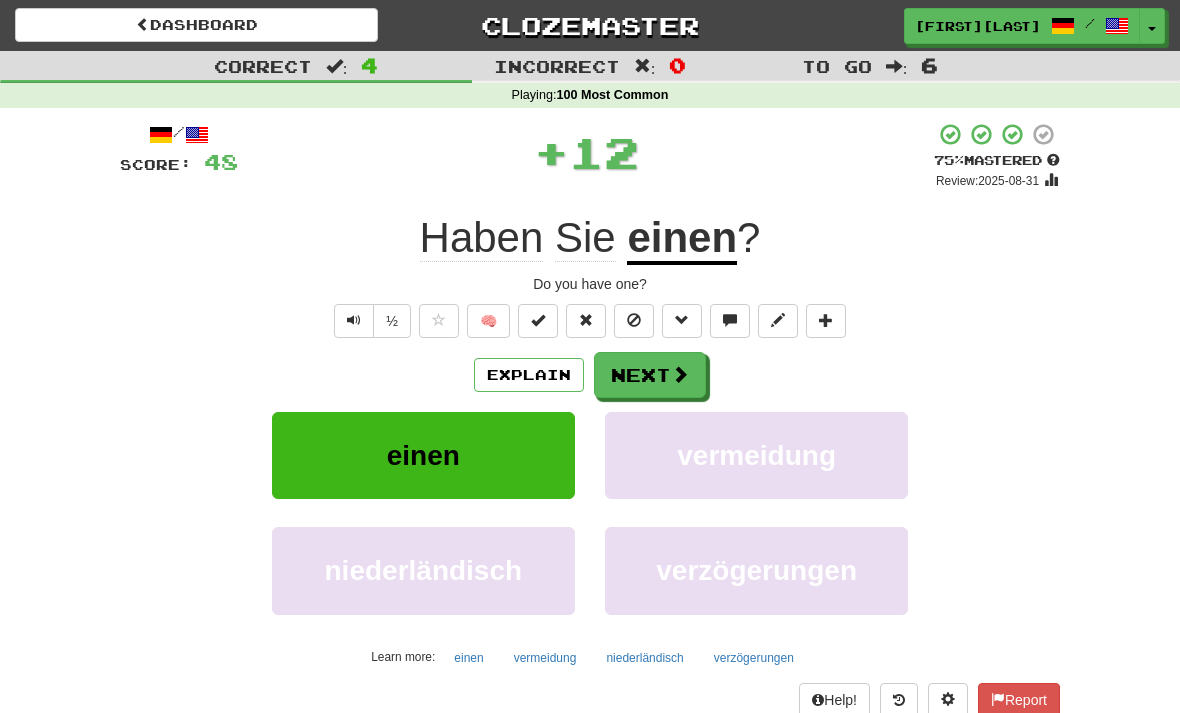 click on "Next" at bounding box center [650, 375] 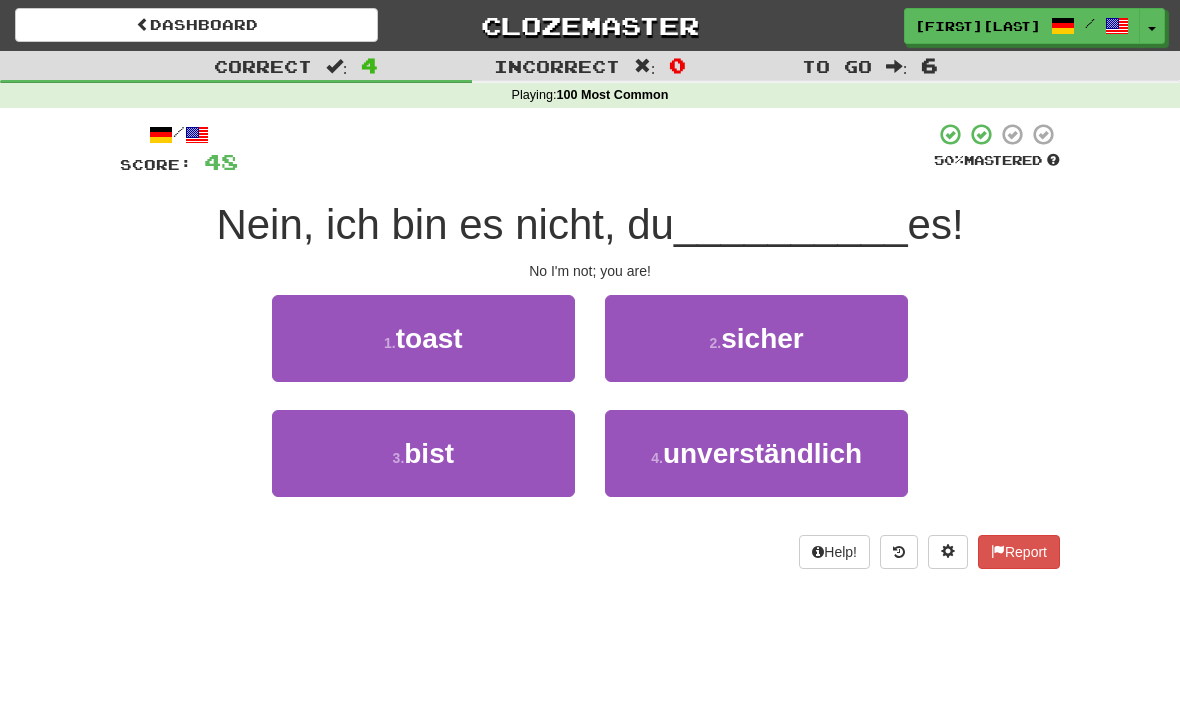 click on "bist" at bounding box center [429, 453] 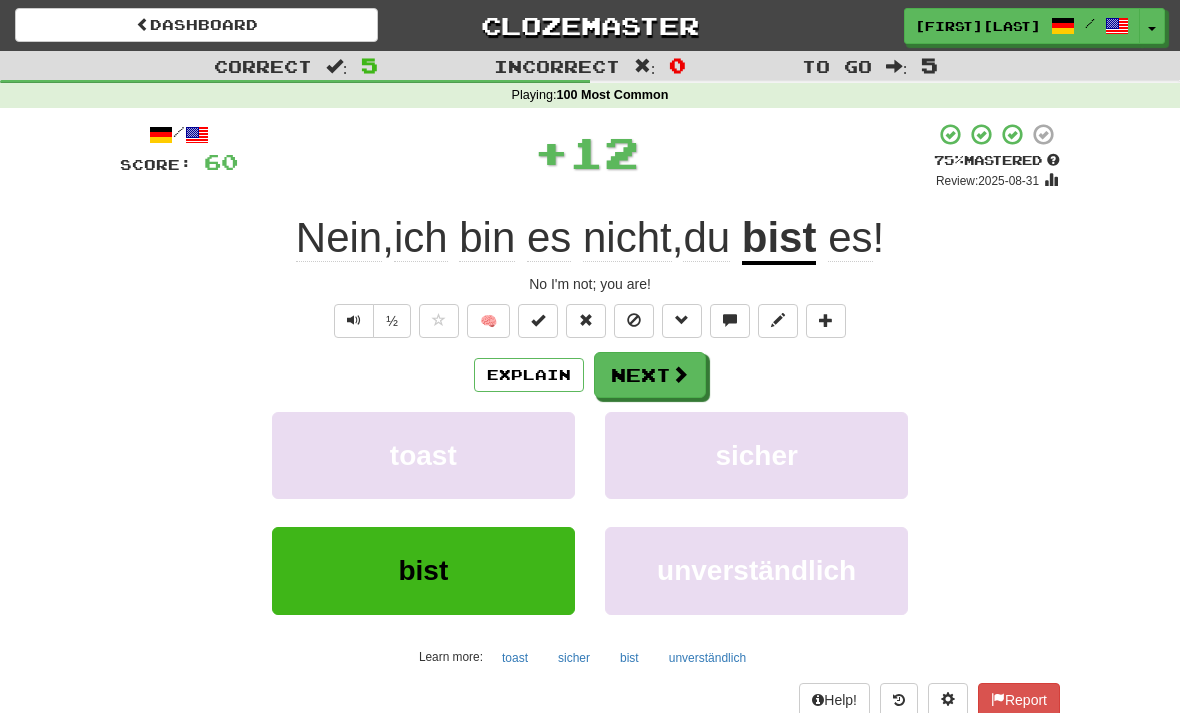click on "Next" at bounding box center (650, 375) 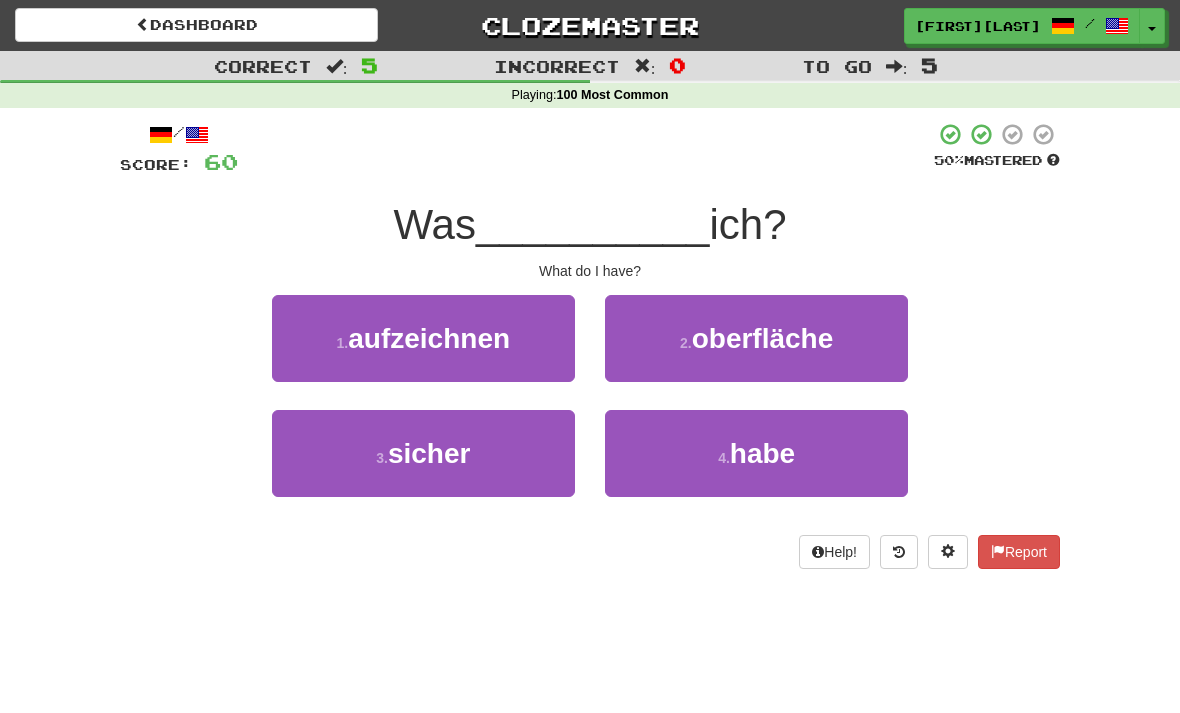 click on "4 .  habe" at bounding box center [756, 453] 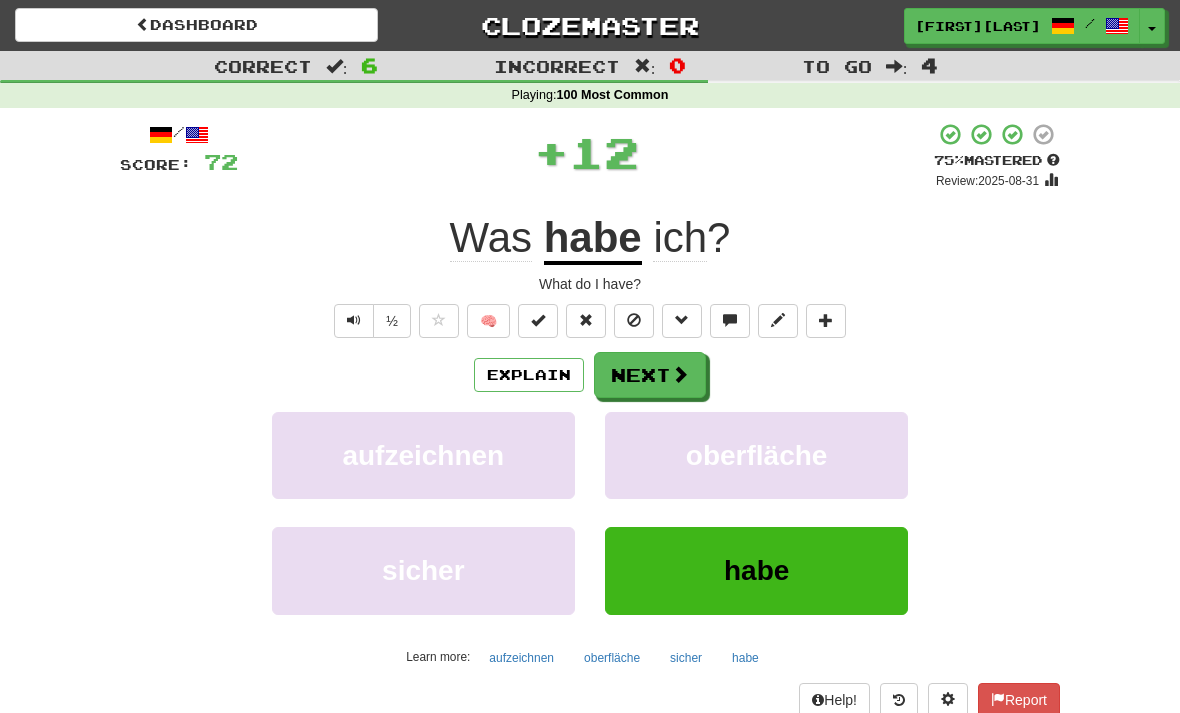 click on "Next" at bounding box center (650, 375) 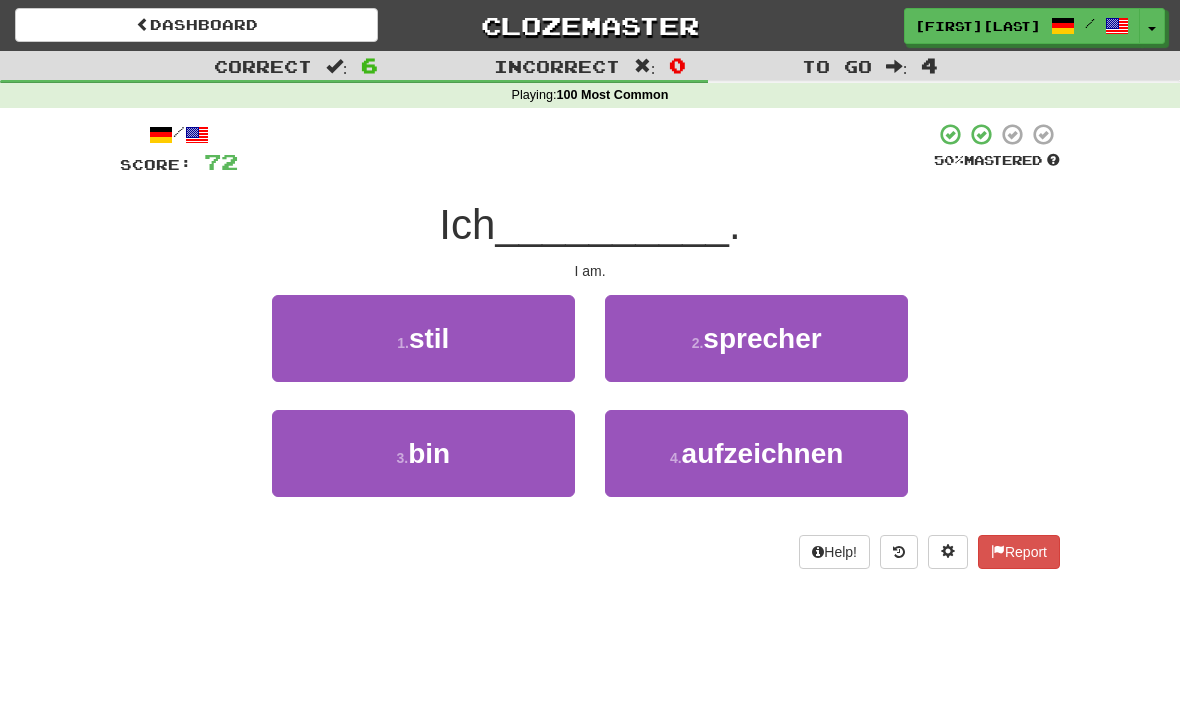 click on "3 .  bin" at bounding box center (423, 453) 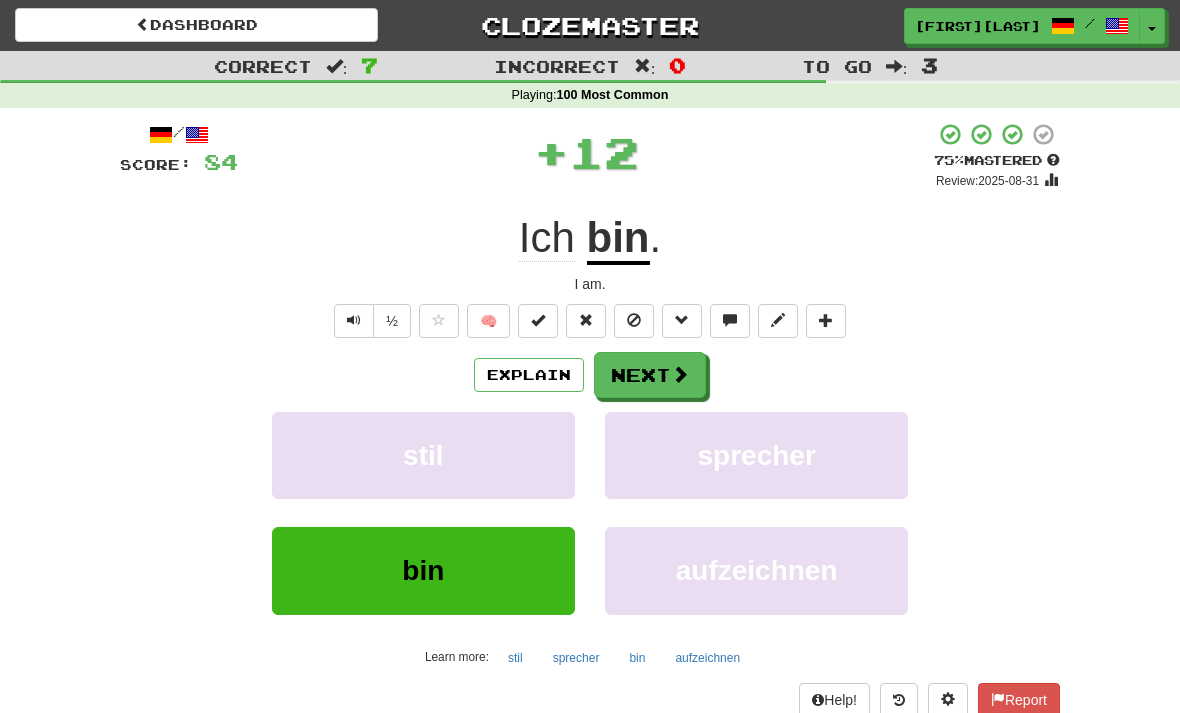 click on "Next" at bounding box center (650, 375) 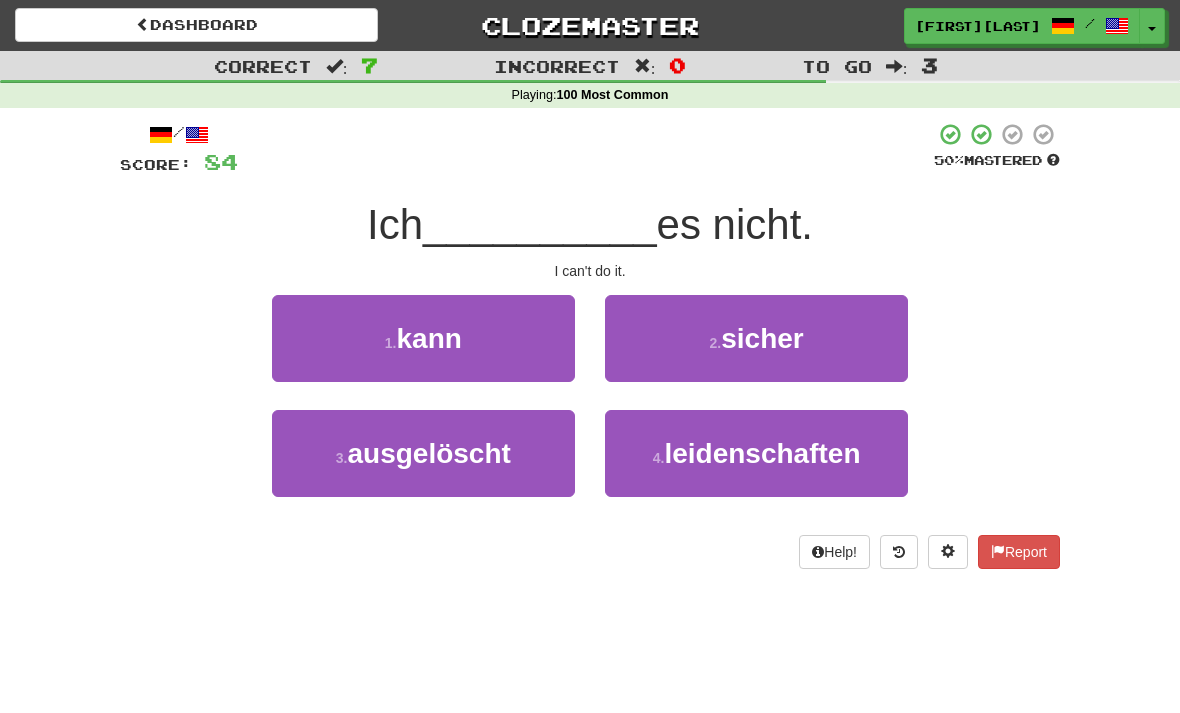 click on "kann" at bounding box center [428, 338] 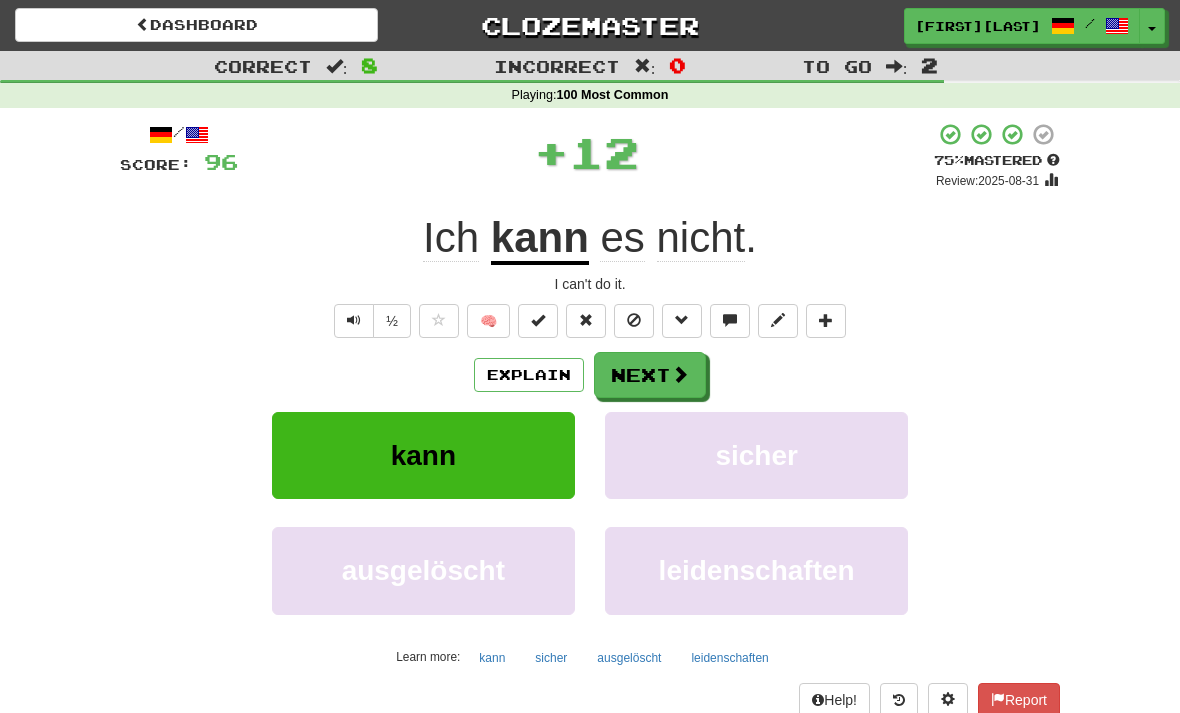 click on "Next" at bounding box center [650, 375] 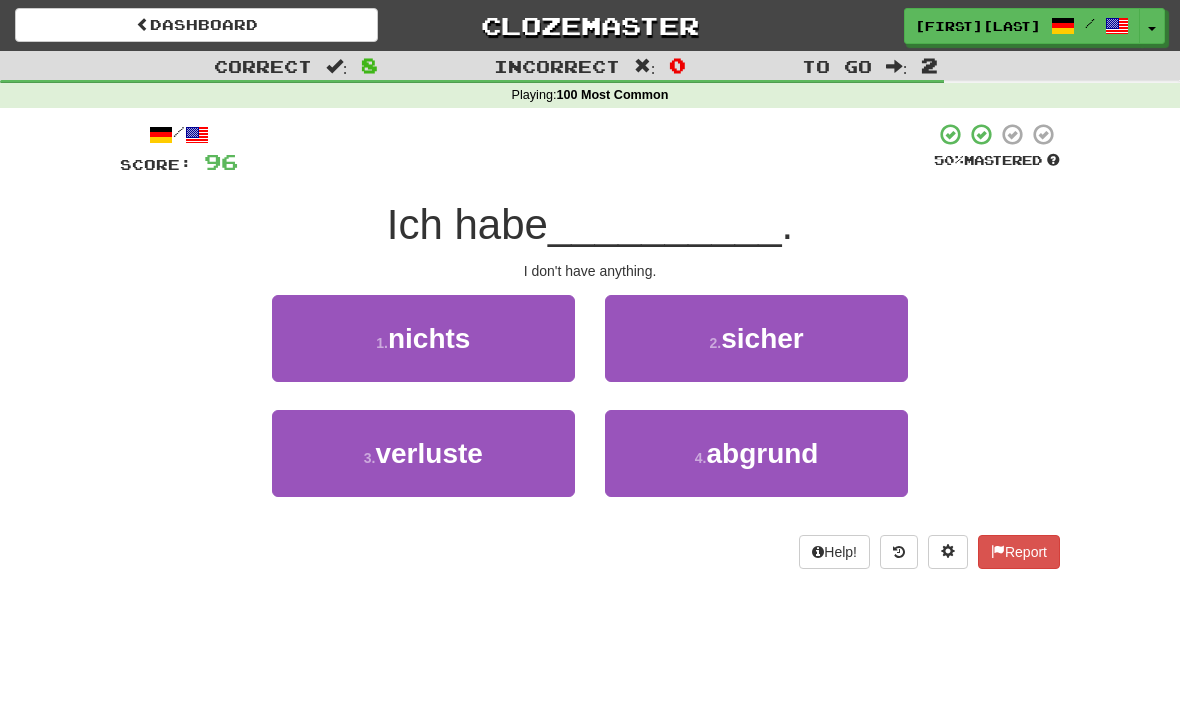 click on "nichts" at bounding box center [429, 338] 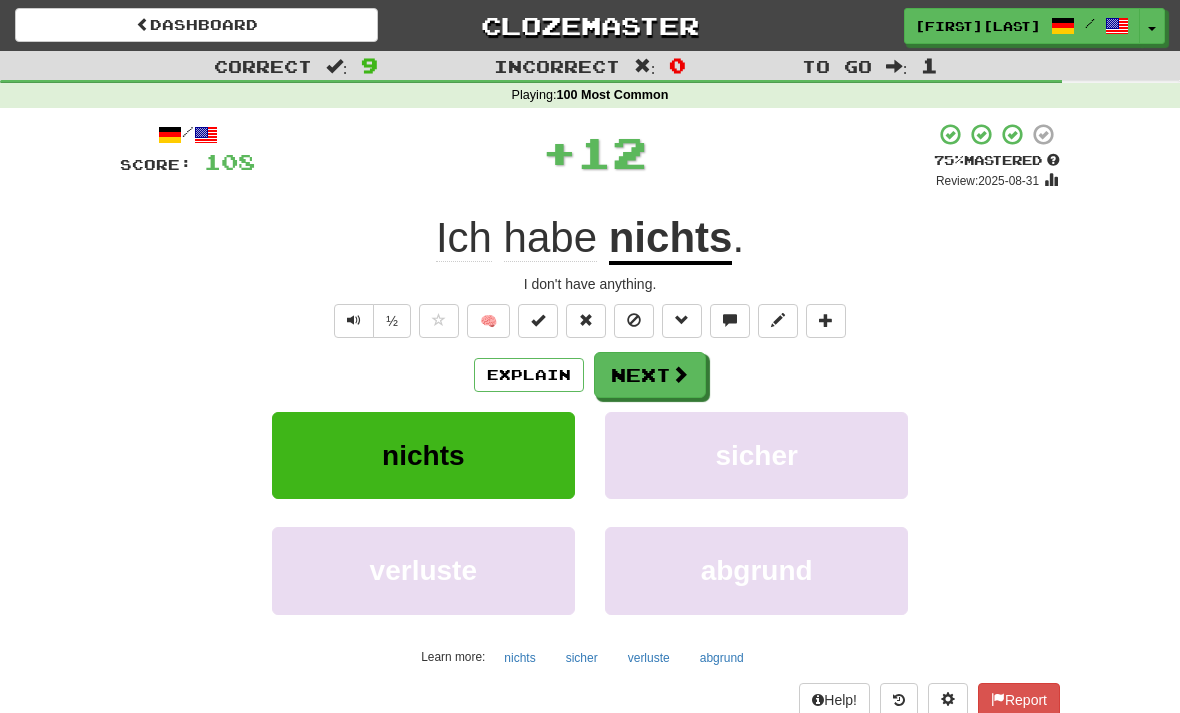 click on "Next" at bounding box center [650, 375] 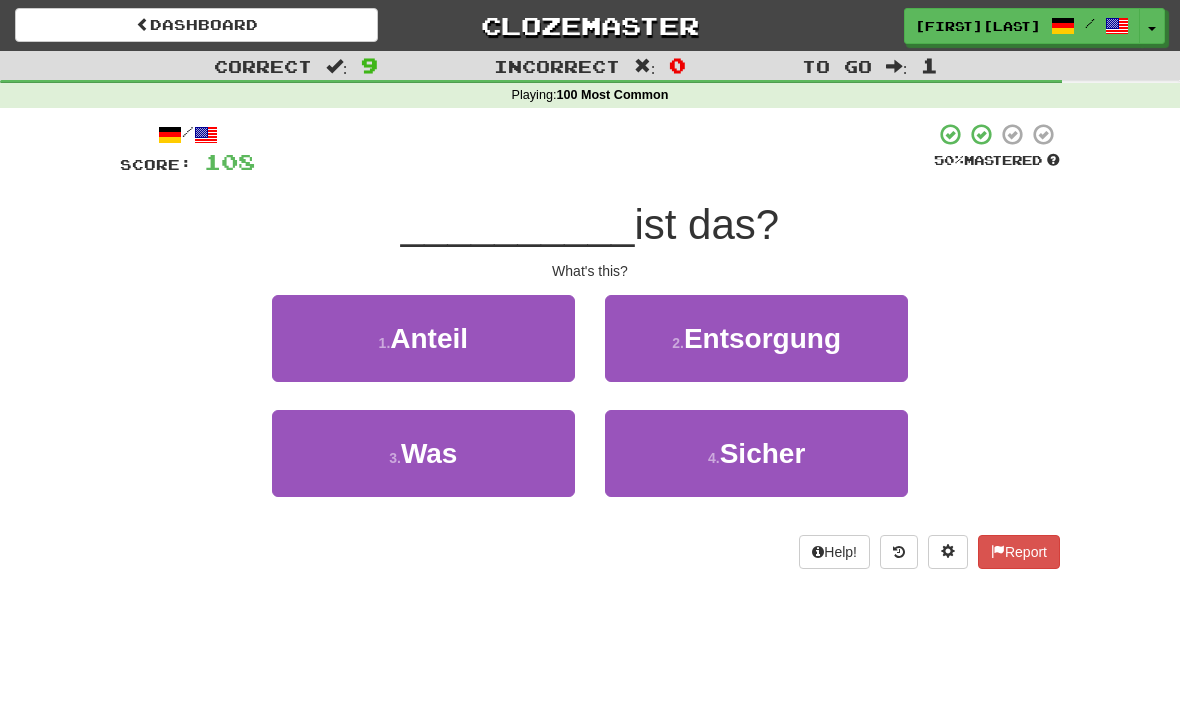 click on "Was" at bounding box center [429, 453] 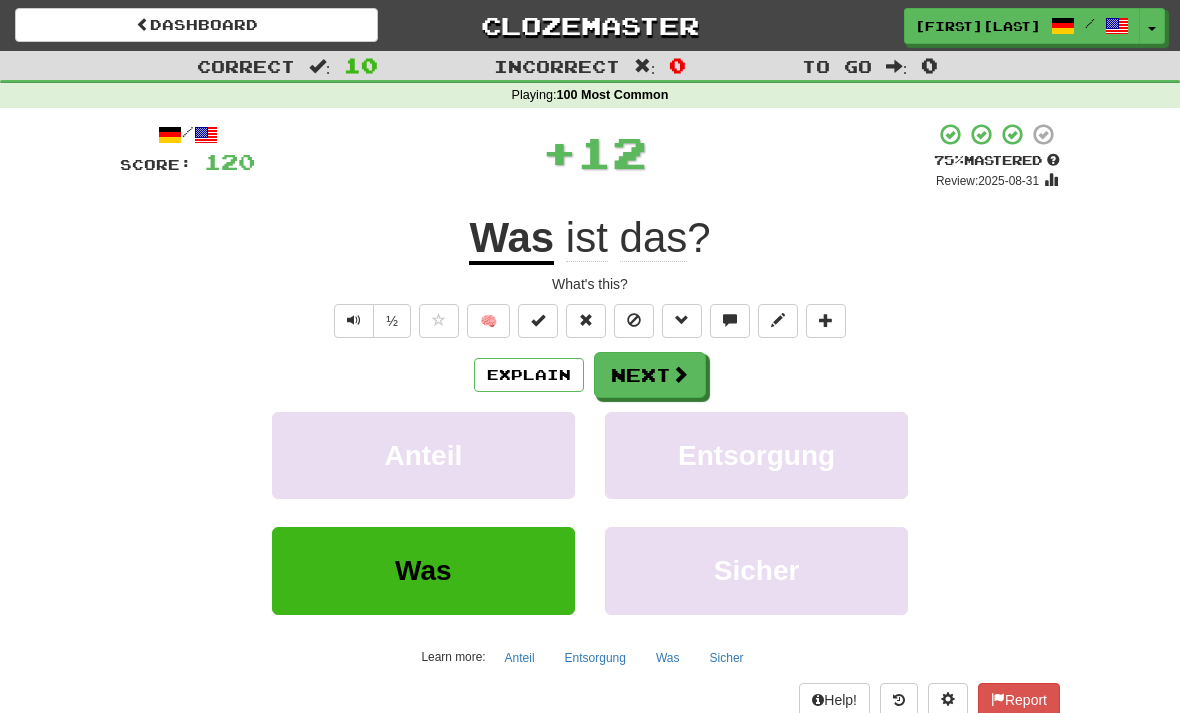 click on "Next" at bounding box center (650, 375) 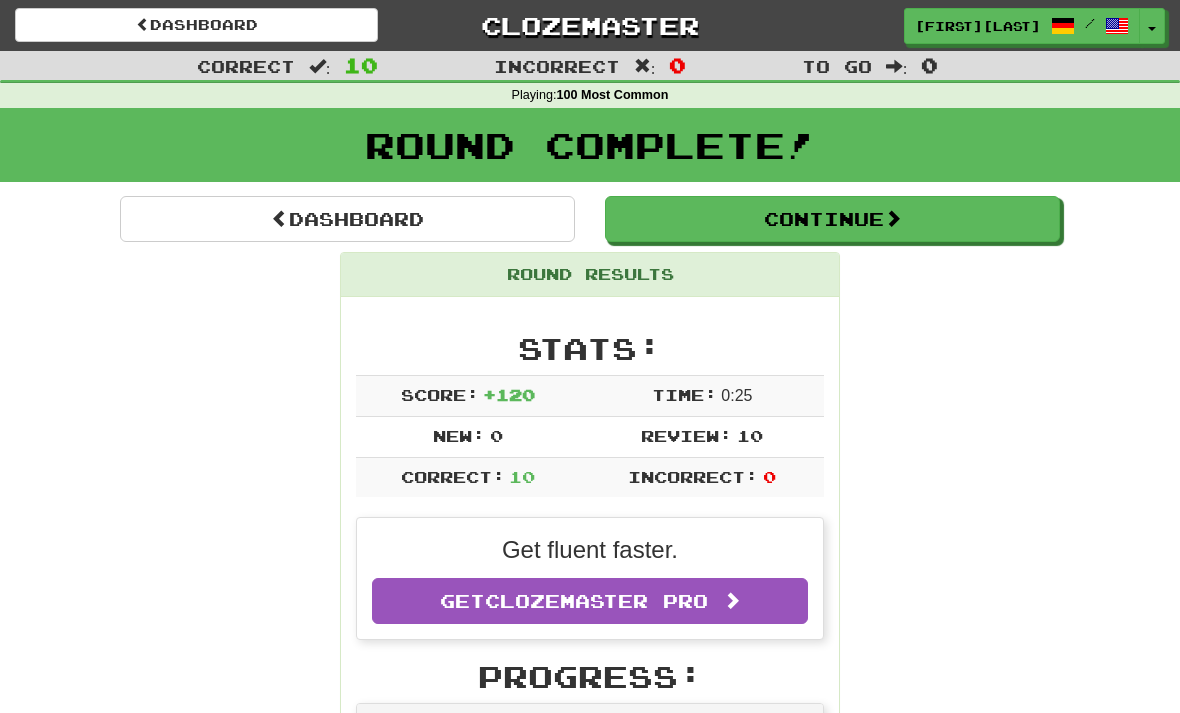 click on "Dashboard" at bounding box center [347, 219] 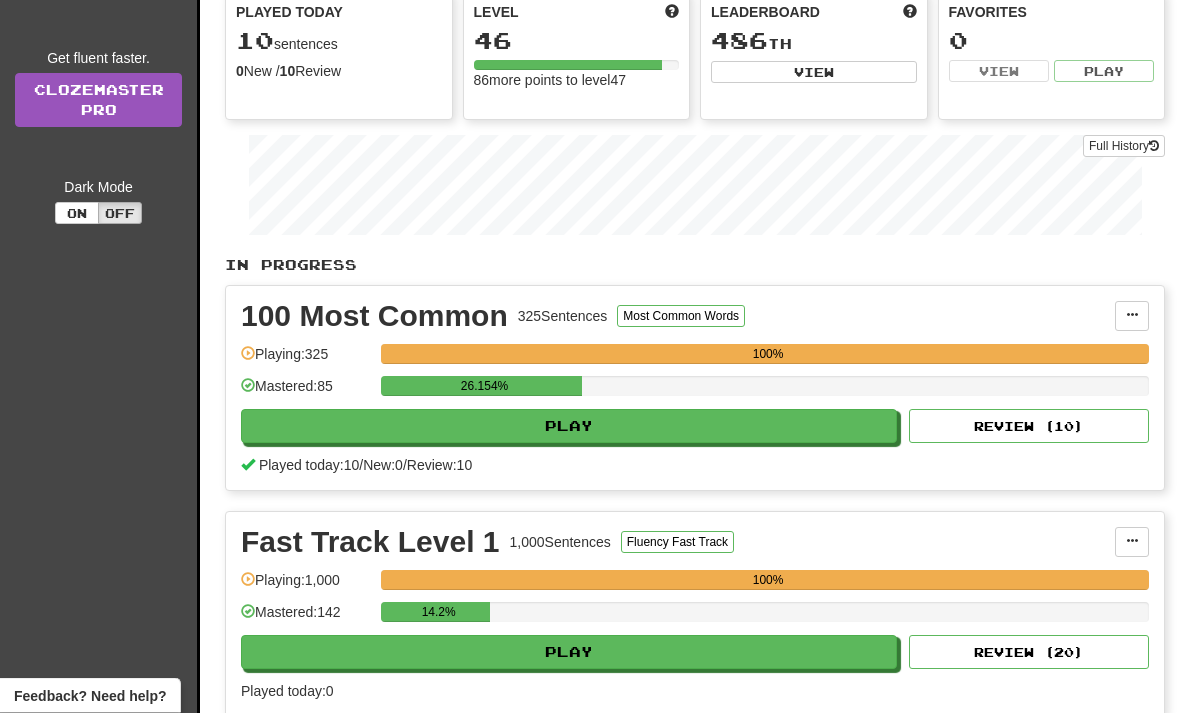 scroll, scrollTop: 211, scrollLeft: 0, axis: vertical 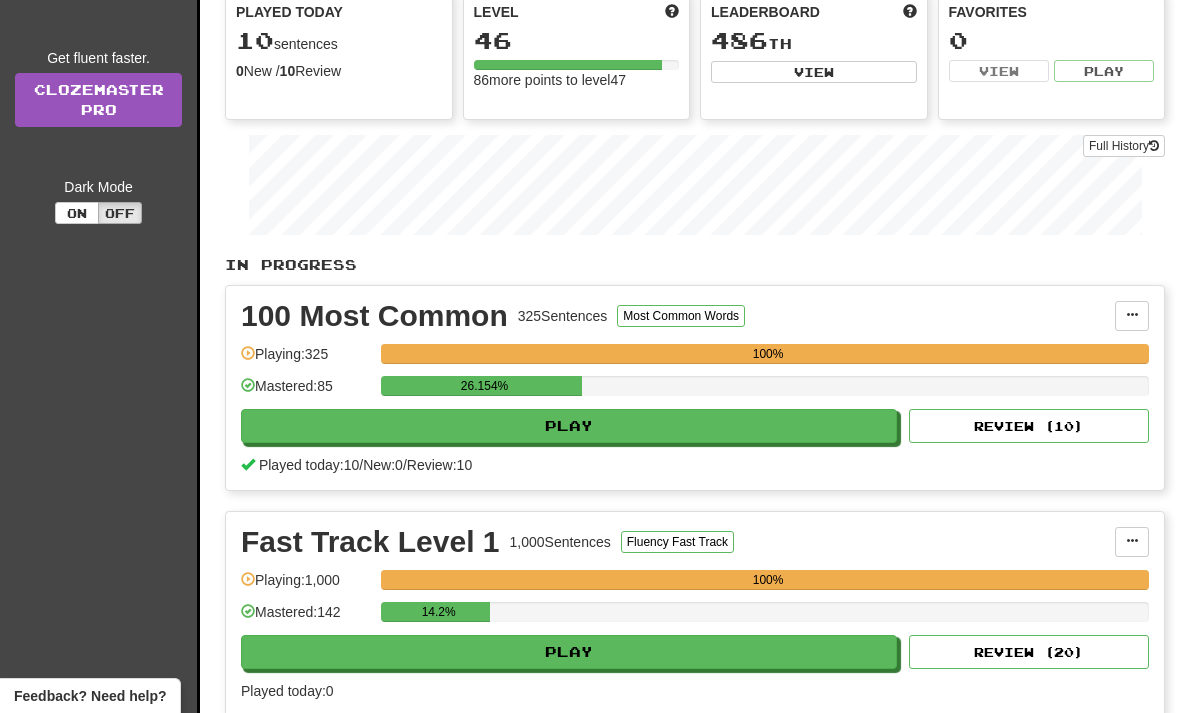 click on "Play" at bounding box center [569, 652] 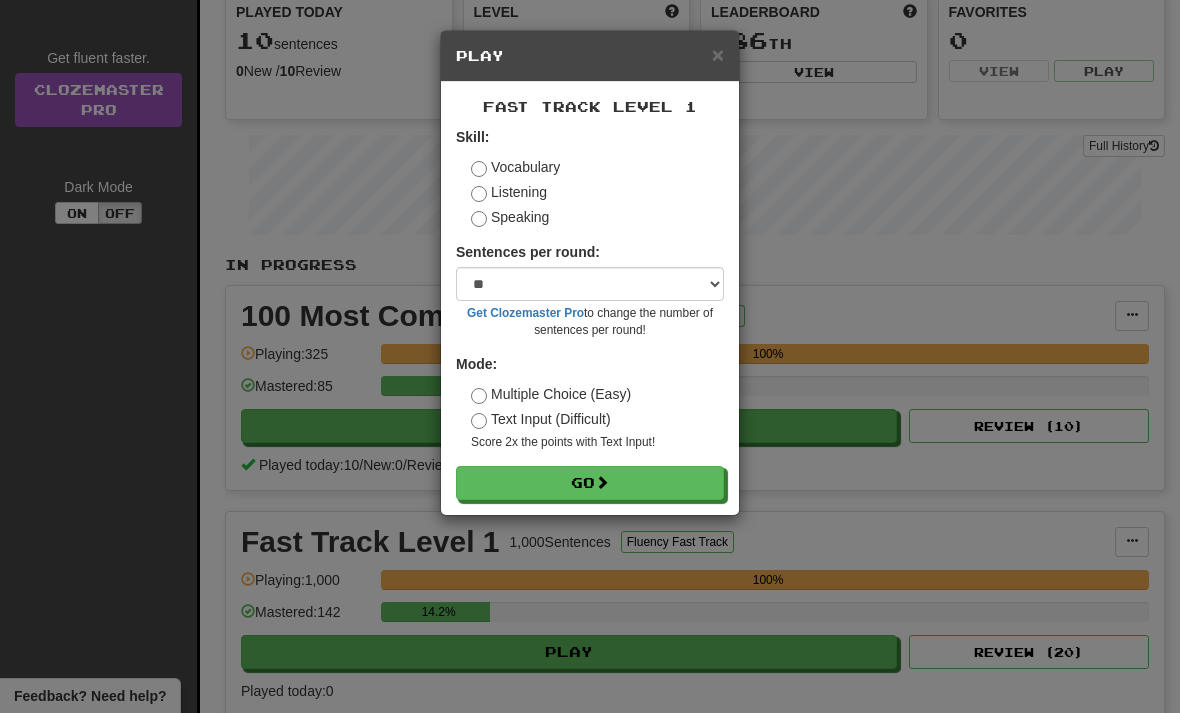 click on "Go" at bounding box center [590, 483] 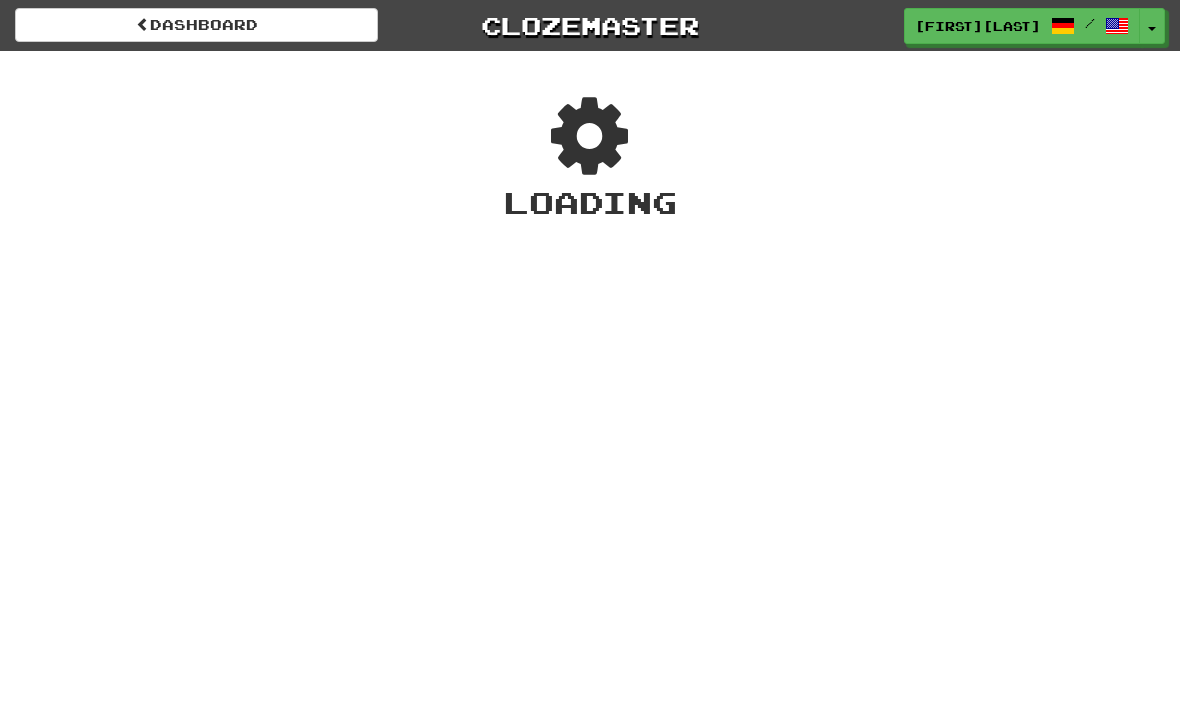 scroll, scrollTop: 0, scrollLeft: 0, axis: both 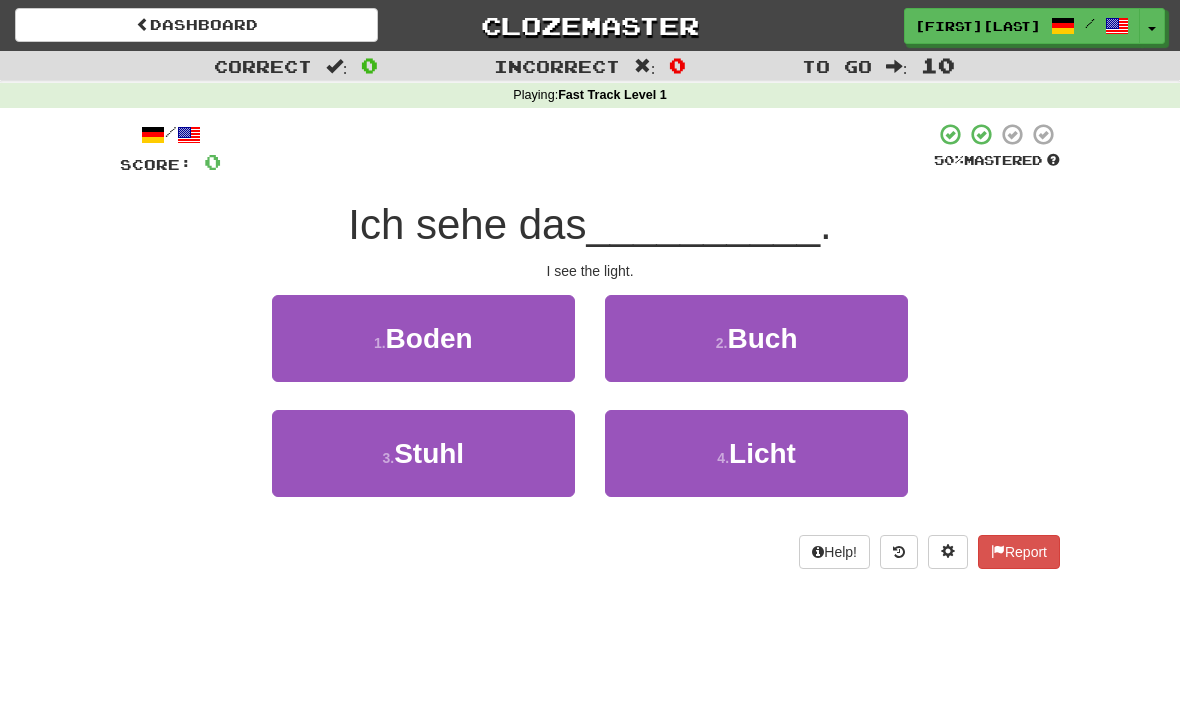 click on "4 .  Licht" at bounding box center [756, 453] 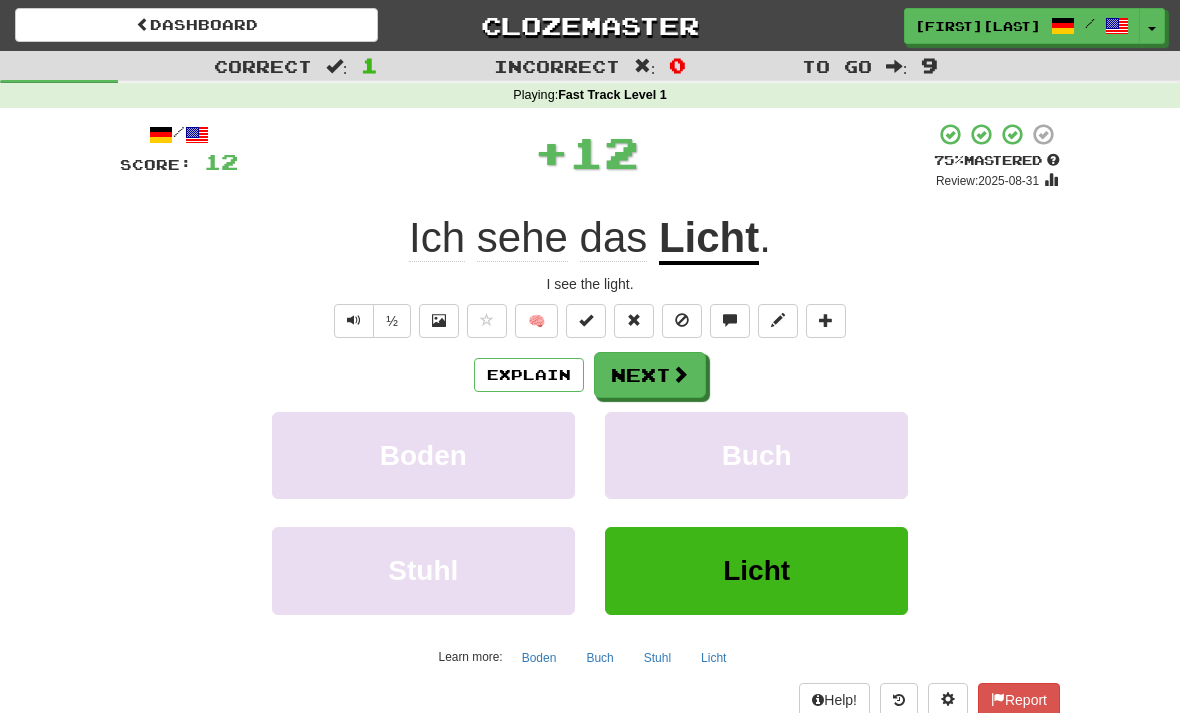 click on "Next" at bounding box center (650, 375) 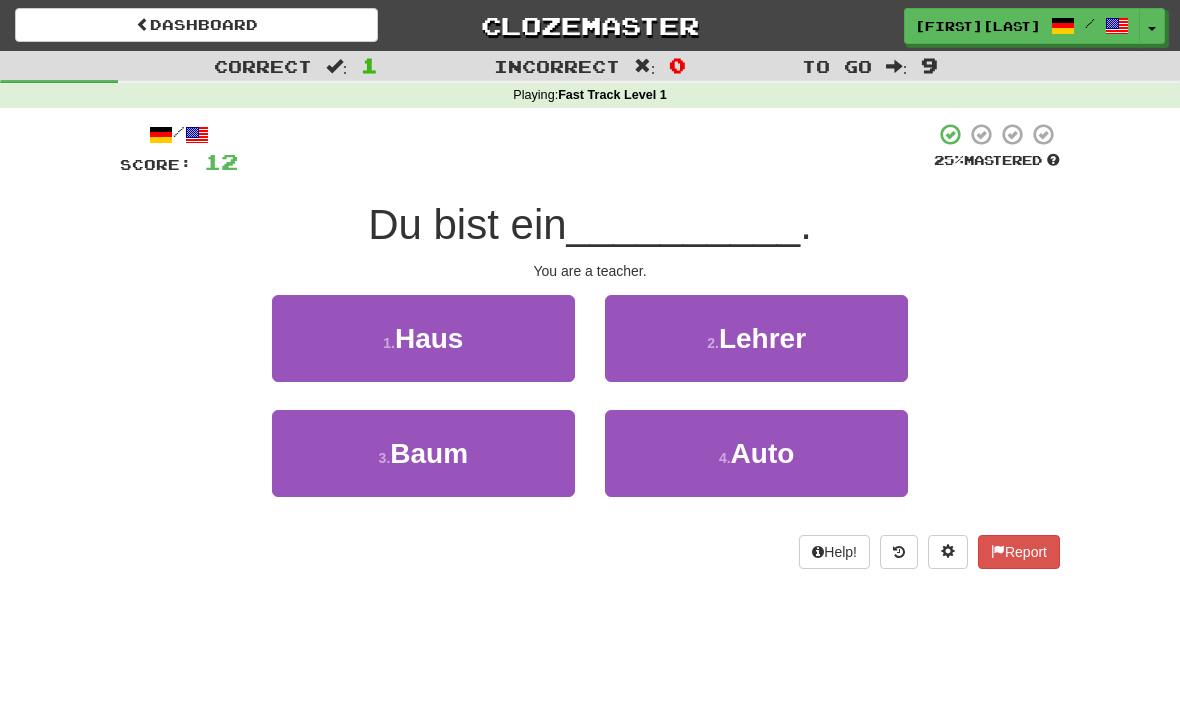 click on "2 .  Lehrer" at bounding box center (756, 338) 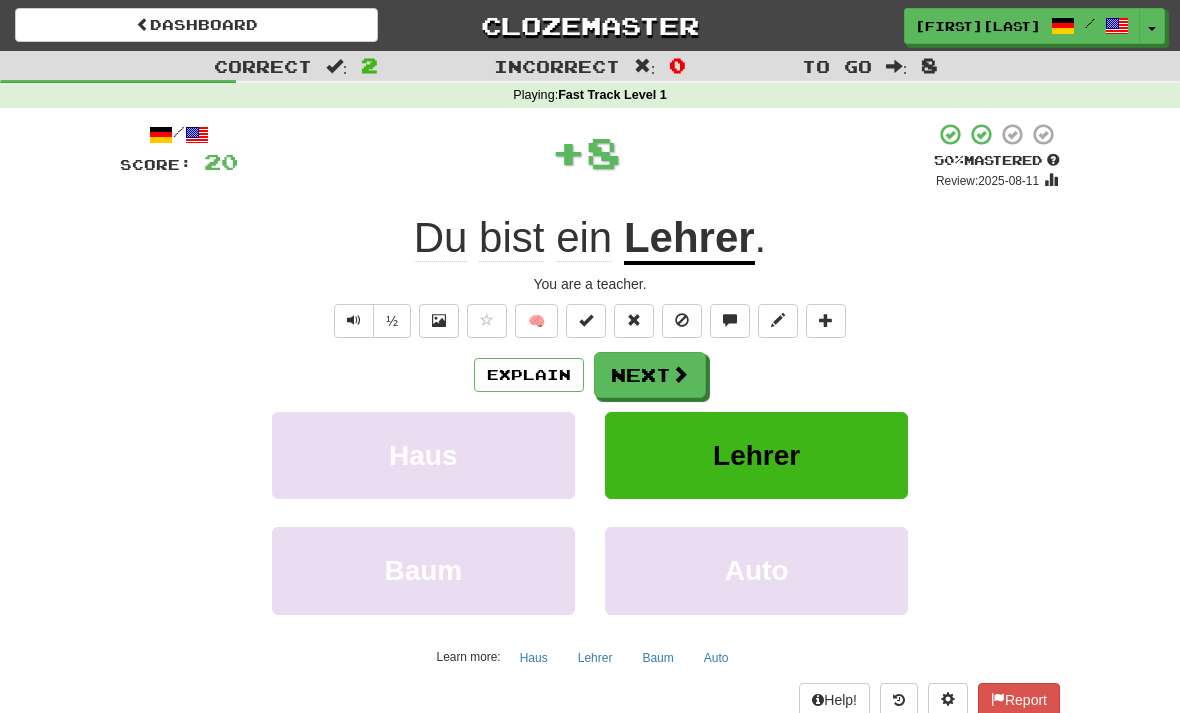 click on "Next" at bounding box center [650, 375] 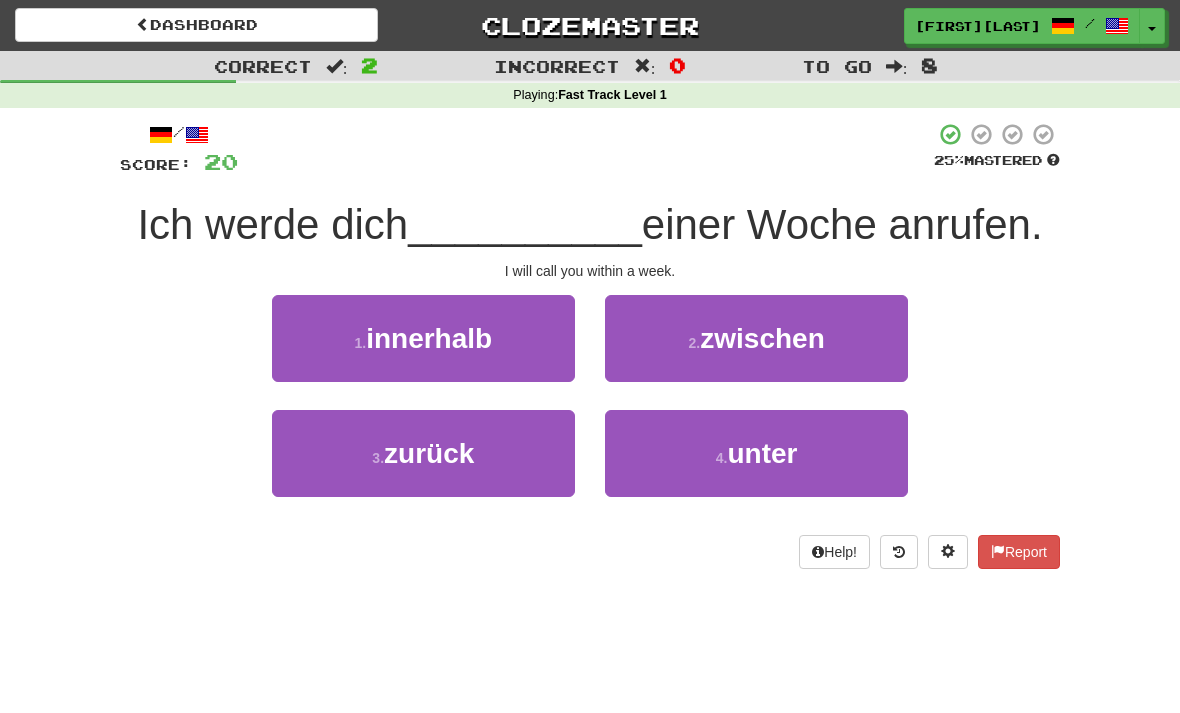 click on "innerhalb" at bounding box center (429, 338) 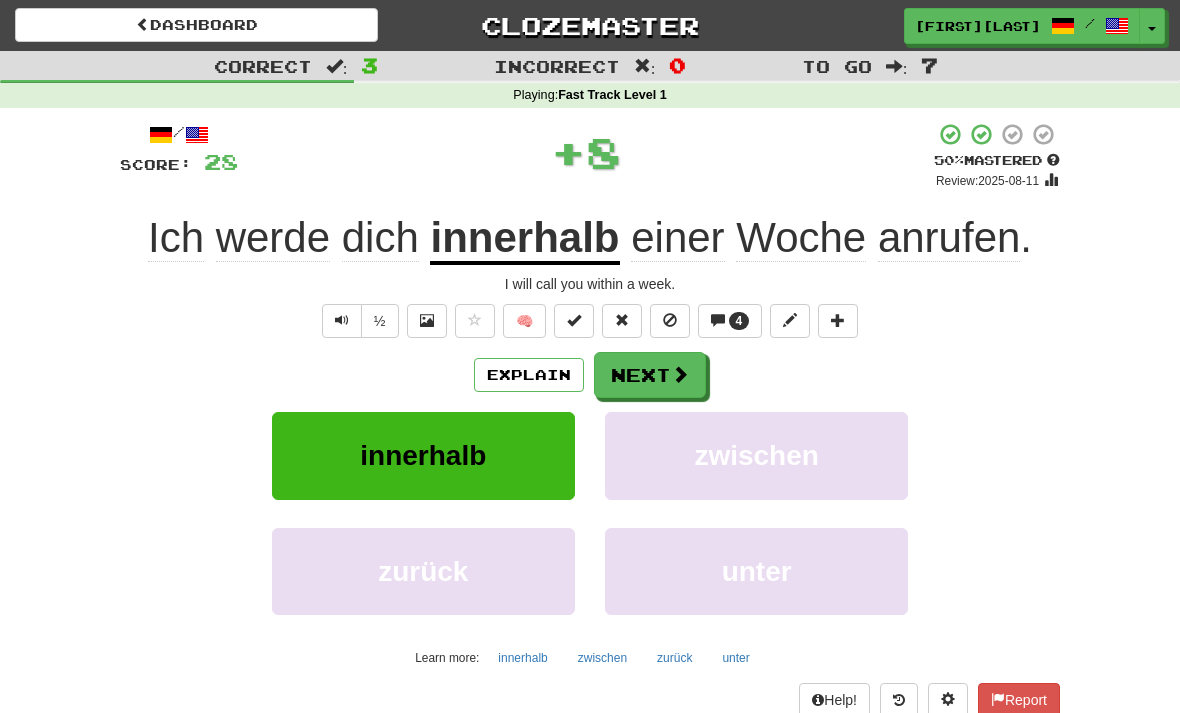 click on "Next" at bounding box center (650, 375) 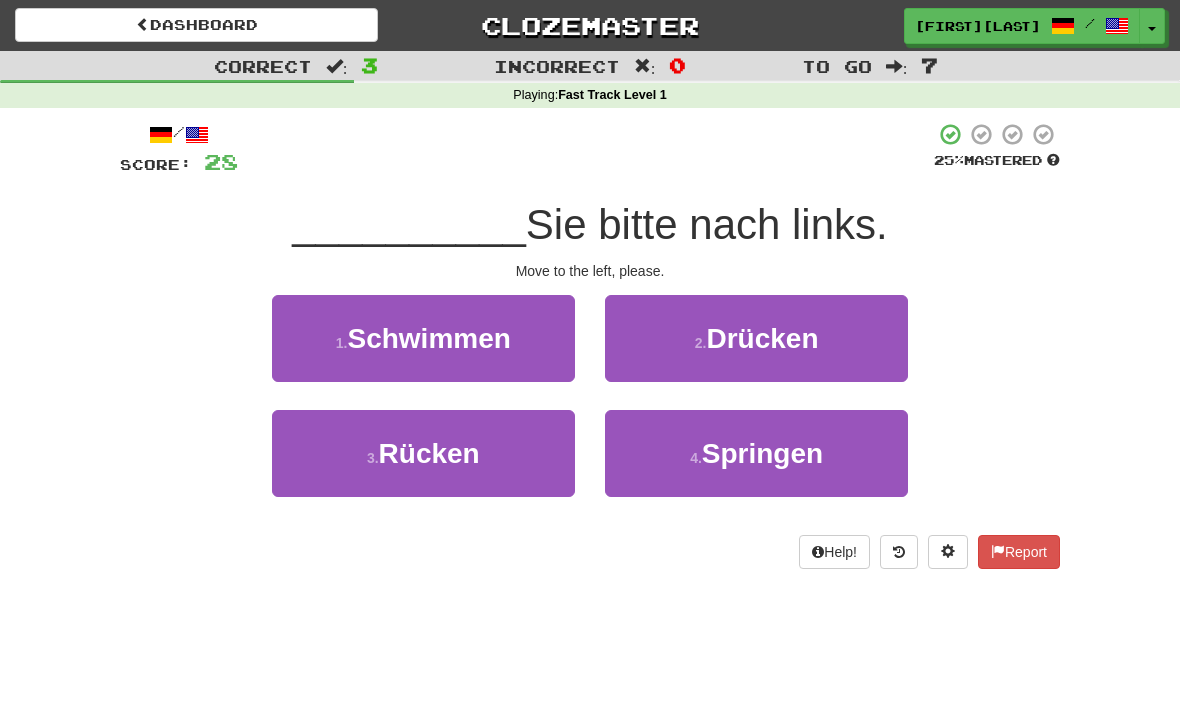 click on "Rücken" at bounding box center (429, 453) 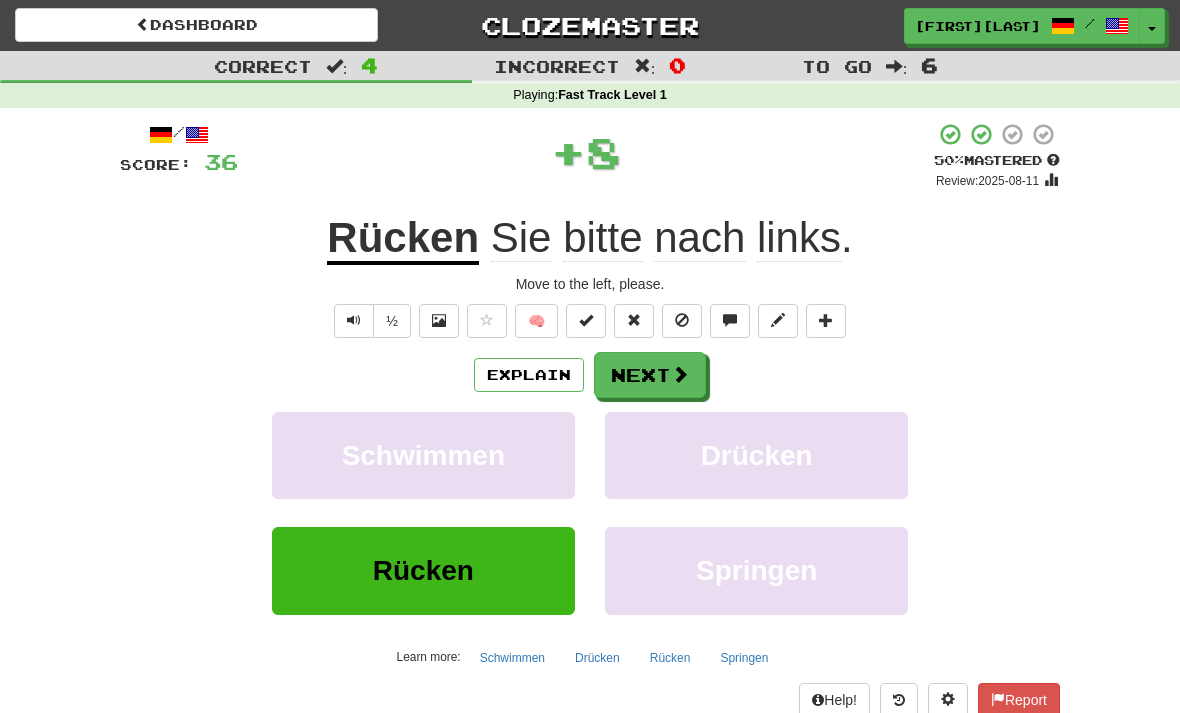 click on "Next" at bounding box center [650, 375] 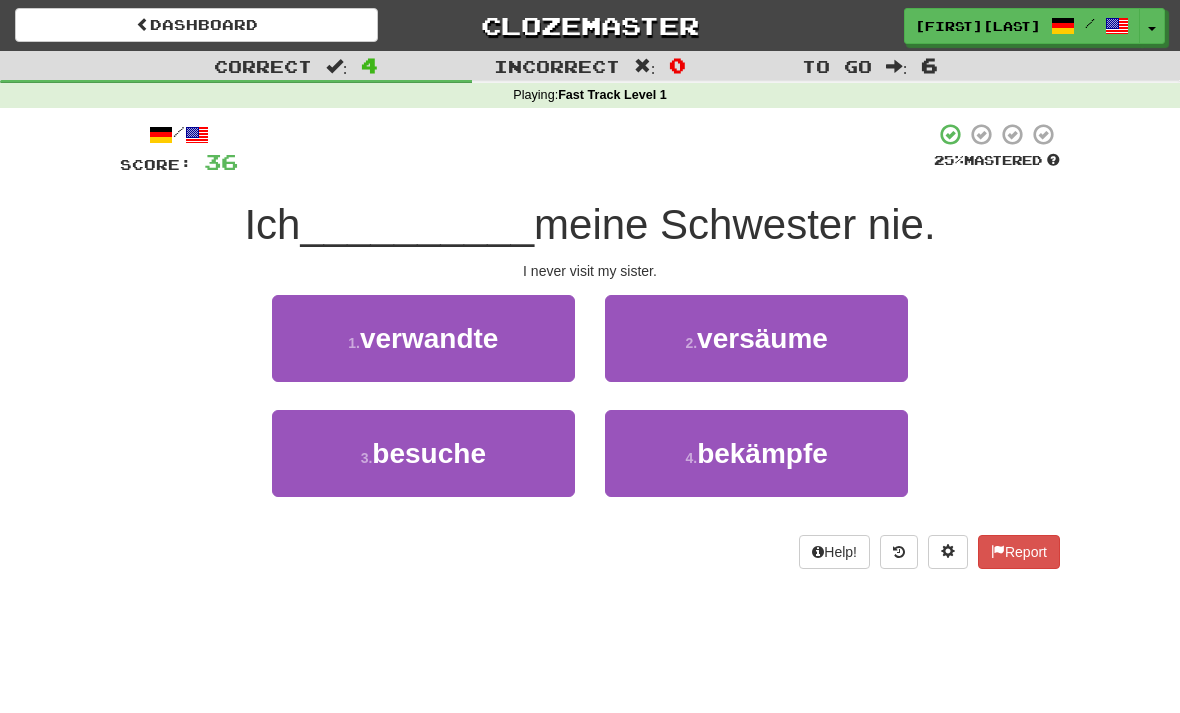 click on "besuche" at bounding box center [429, 453] 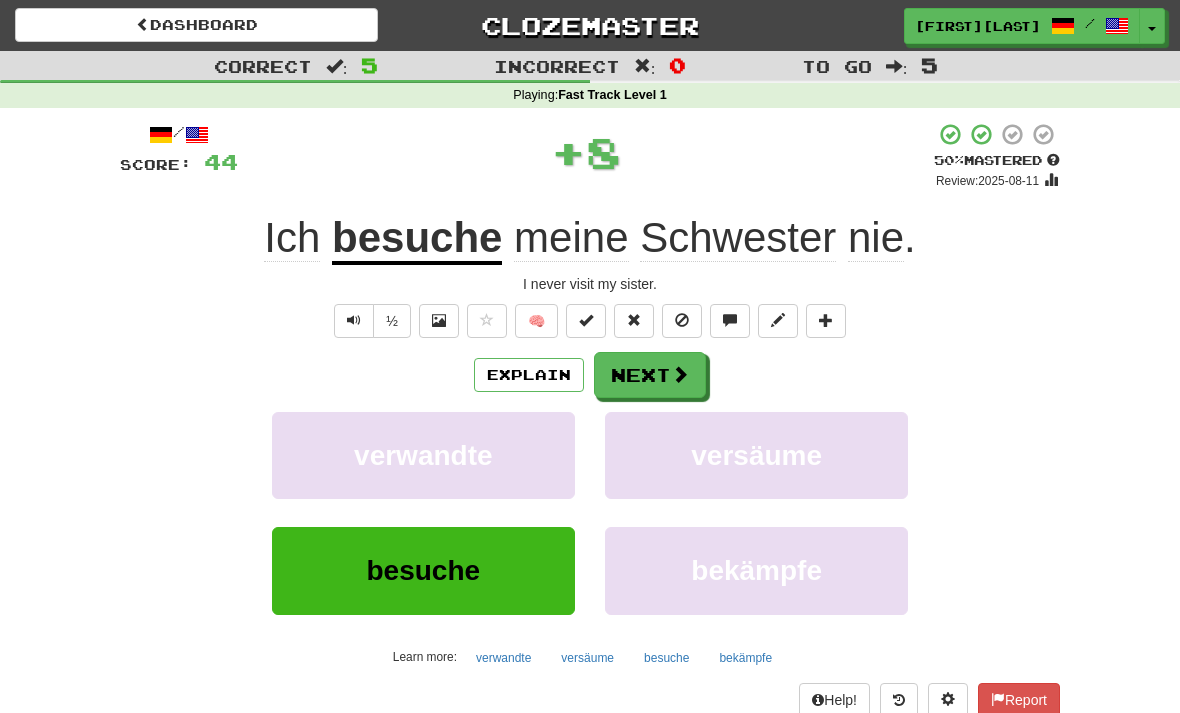 click on "Next" at bounding box center [650, 375] 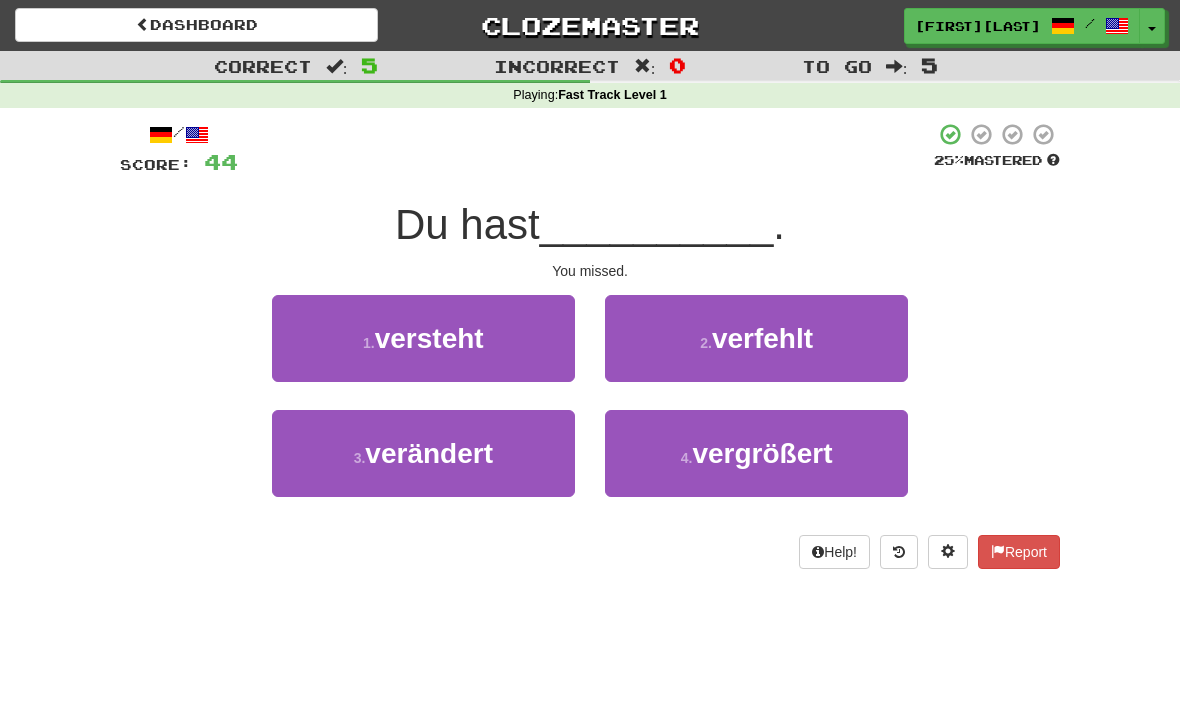 click on "2 .  verfehlt" at bounding box center (756, 338) 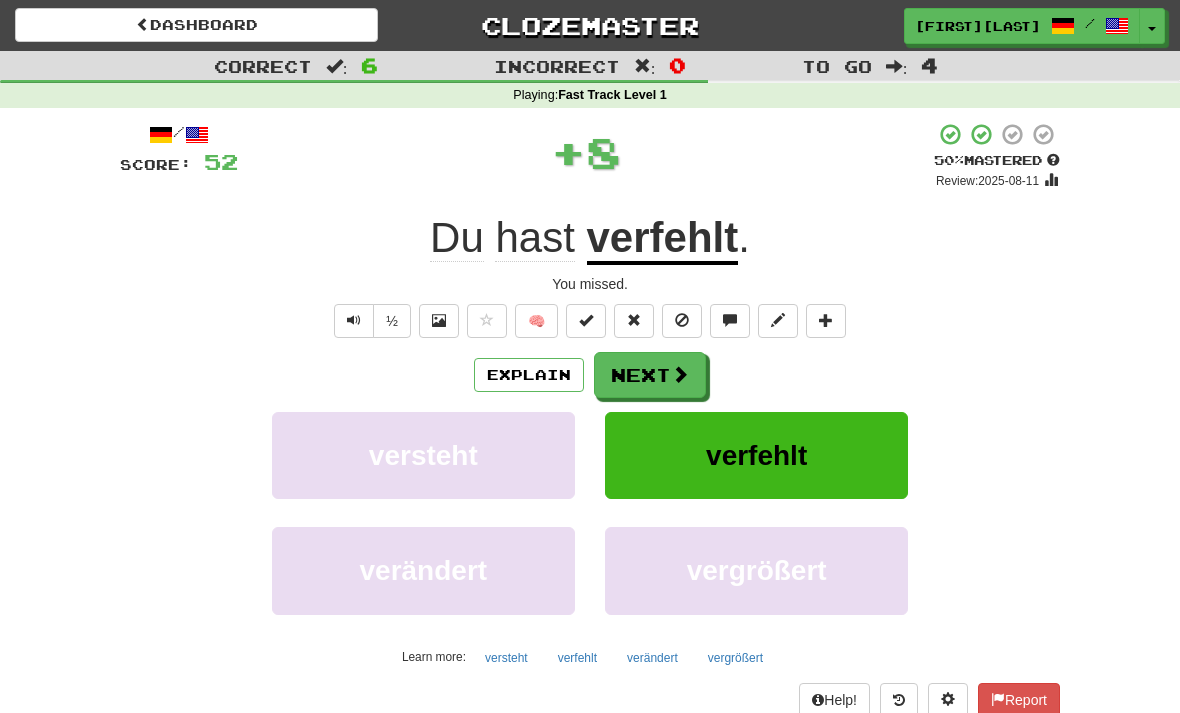 click on "verfehlt" at bounding box center (756, 455) 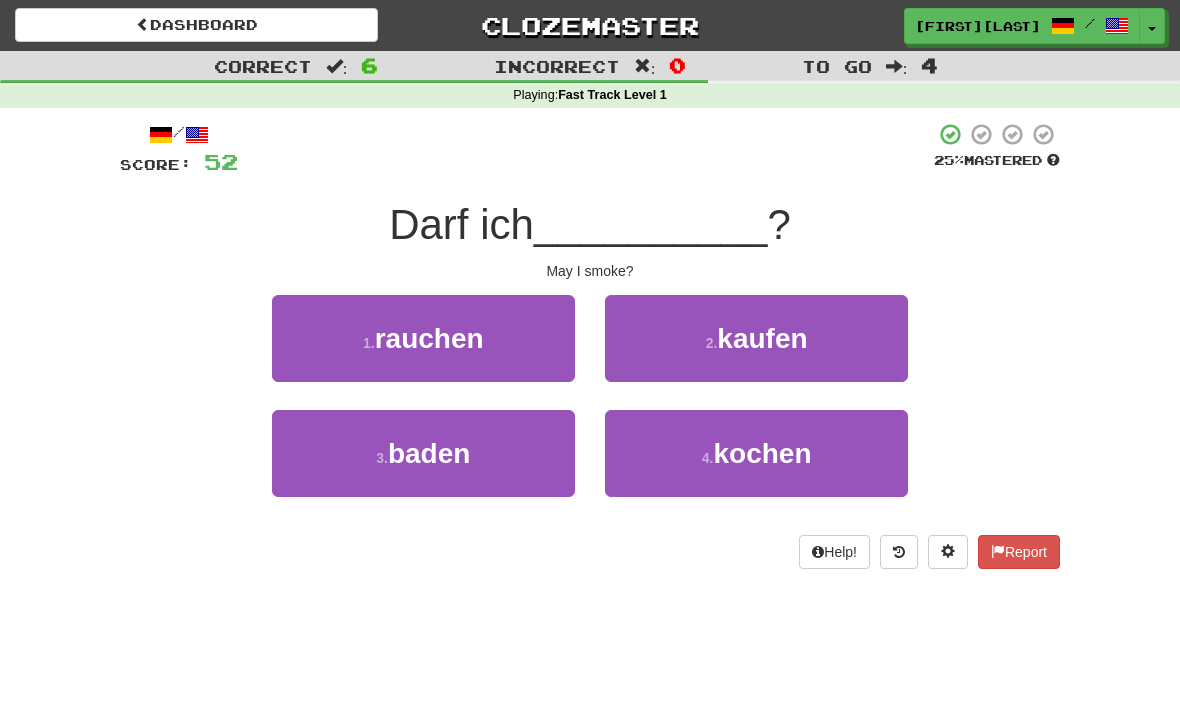 click on "1 .  rauchen" at bounding box center (423, 338) 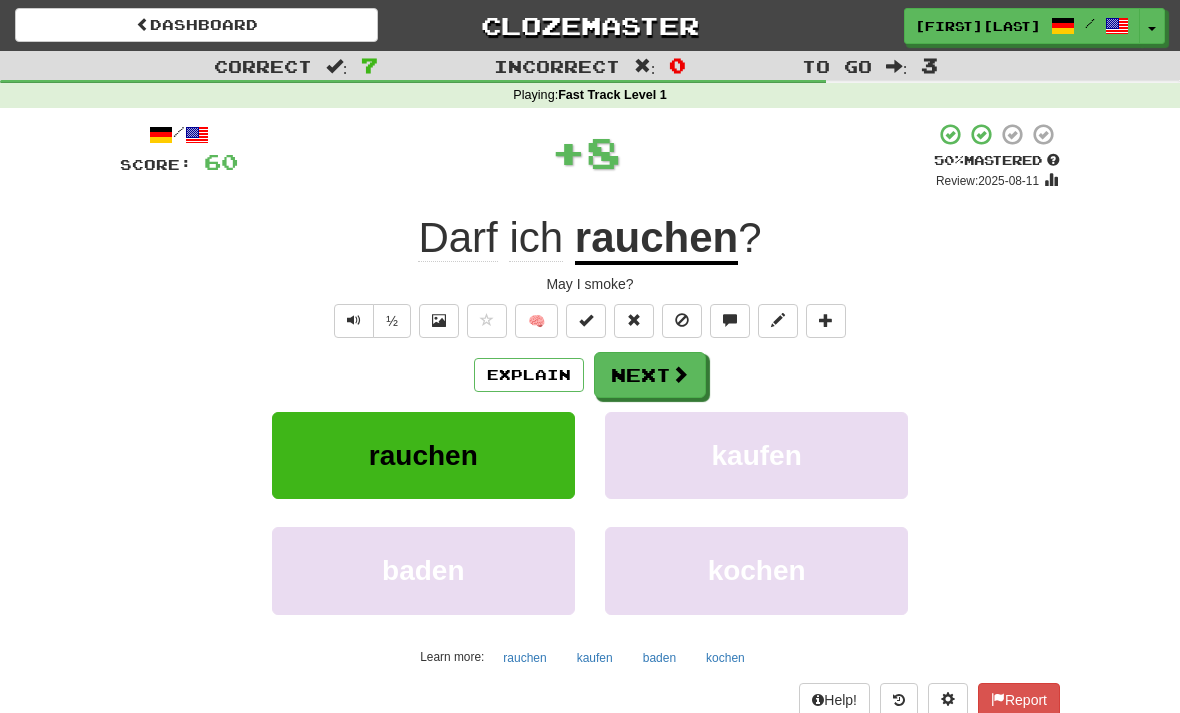 click on "Next" at bounding box center [650, 375] 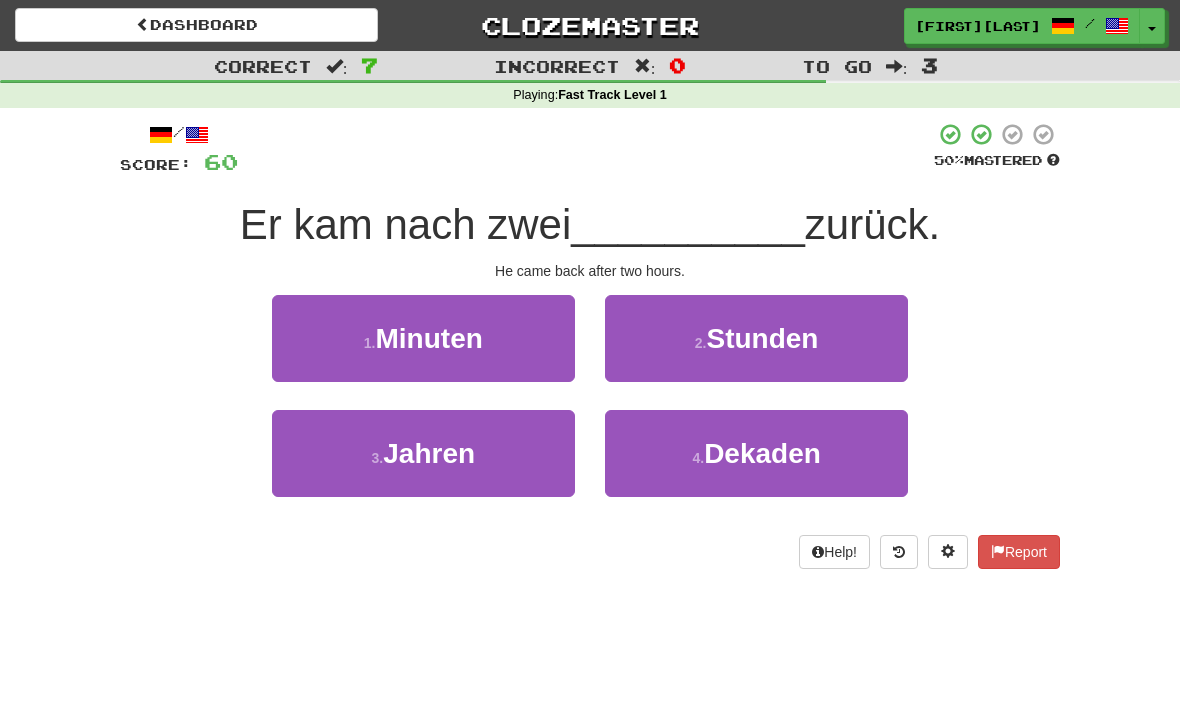 click on "2 .  Stunden" at bounding box center (756, 338) 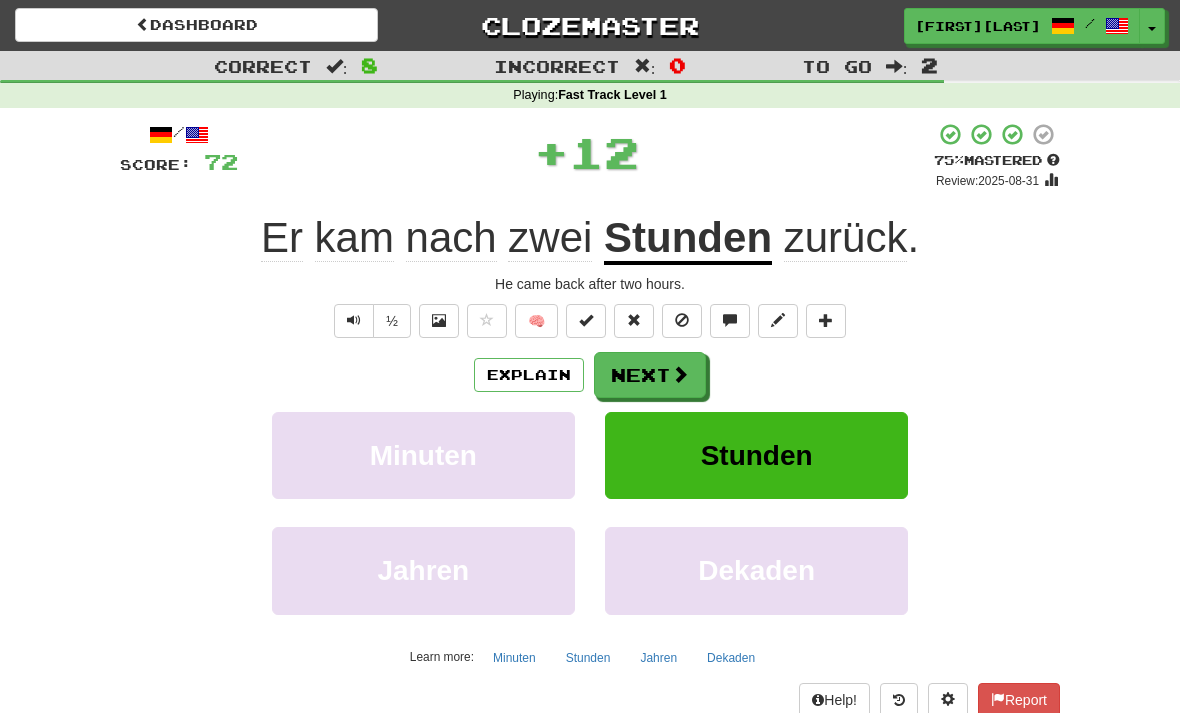 click on "Next" at bounding box center (650, 375) 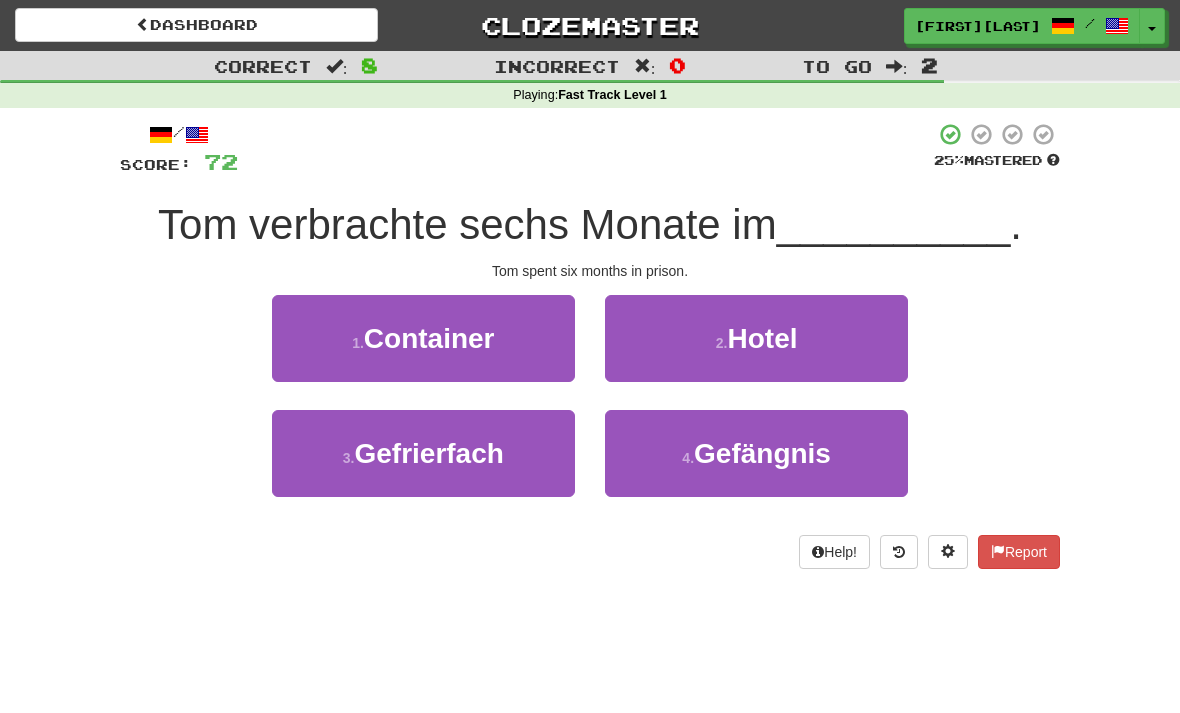 click on "4 ." at bounding box center (688, 458) 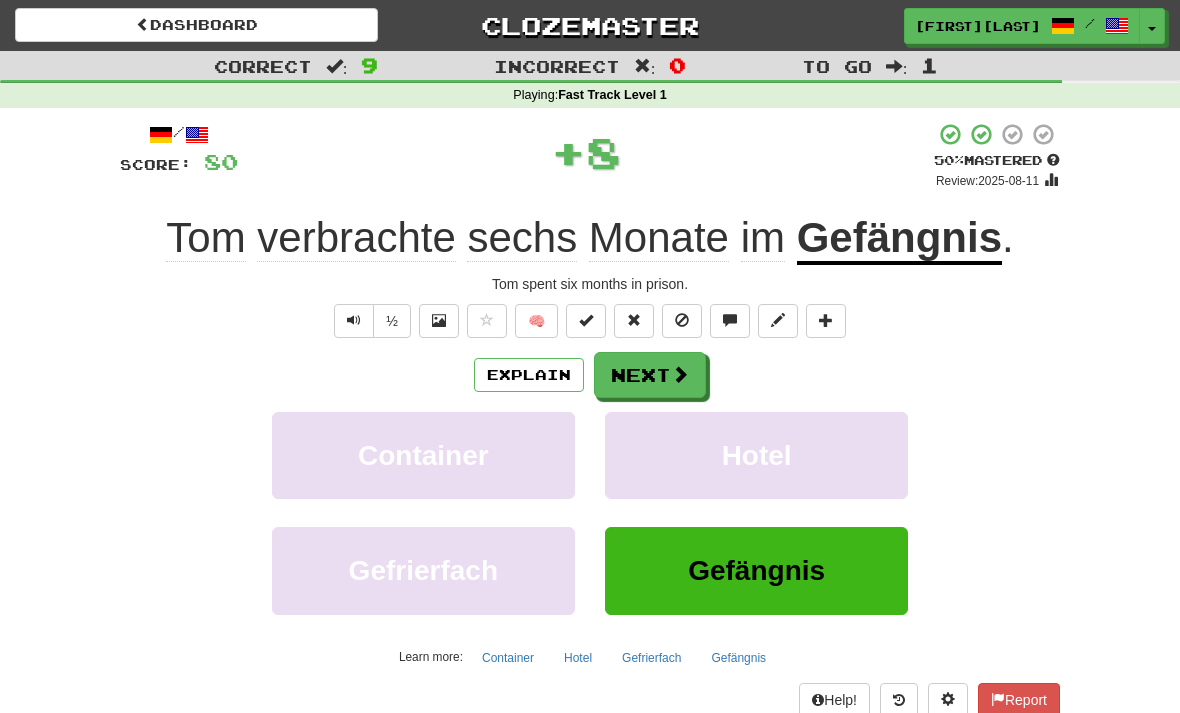 click on "Next" at bounding box center [650, 375] 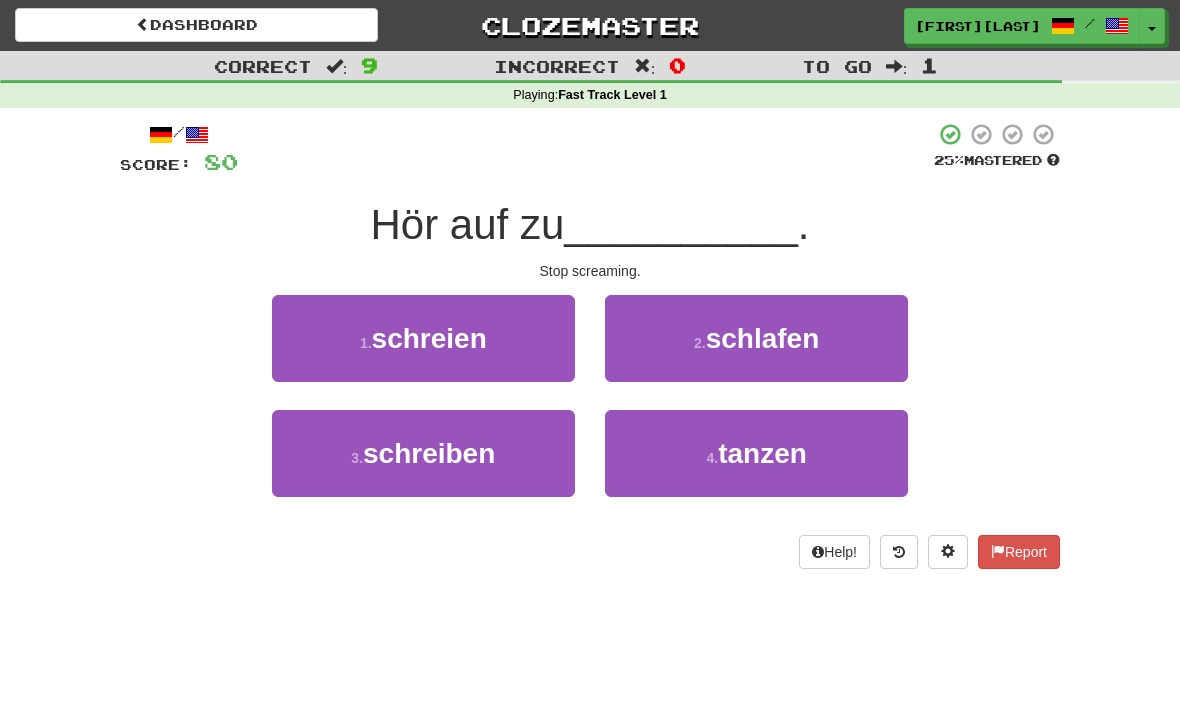 click on "1 .  schreien" at bounding box center [423, 338] 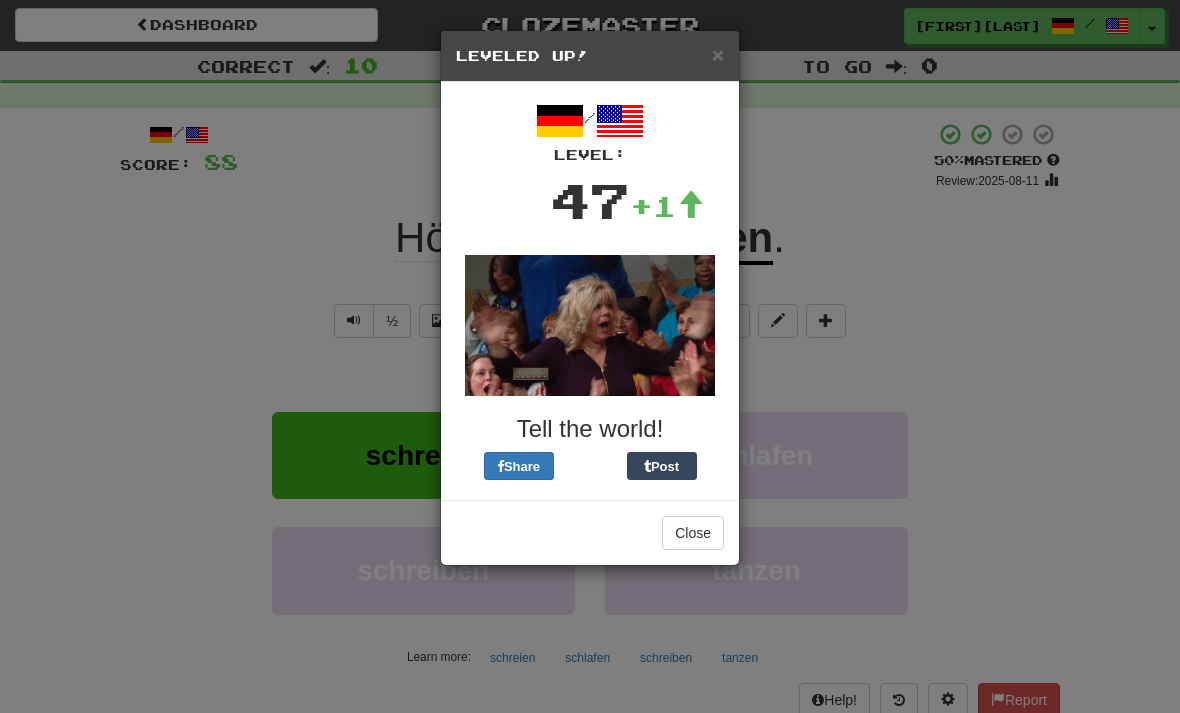 click on "× Leveled Up!  /  Level: 47 +1 Tell the world!  Share  Post Close" at bounding box center (590, 356) 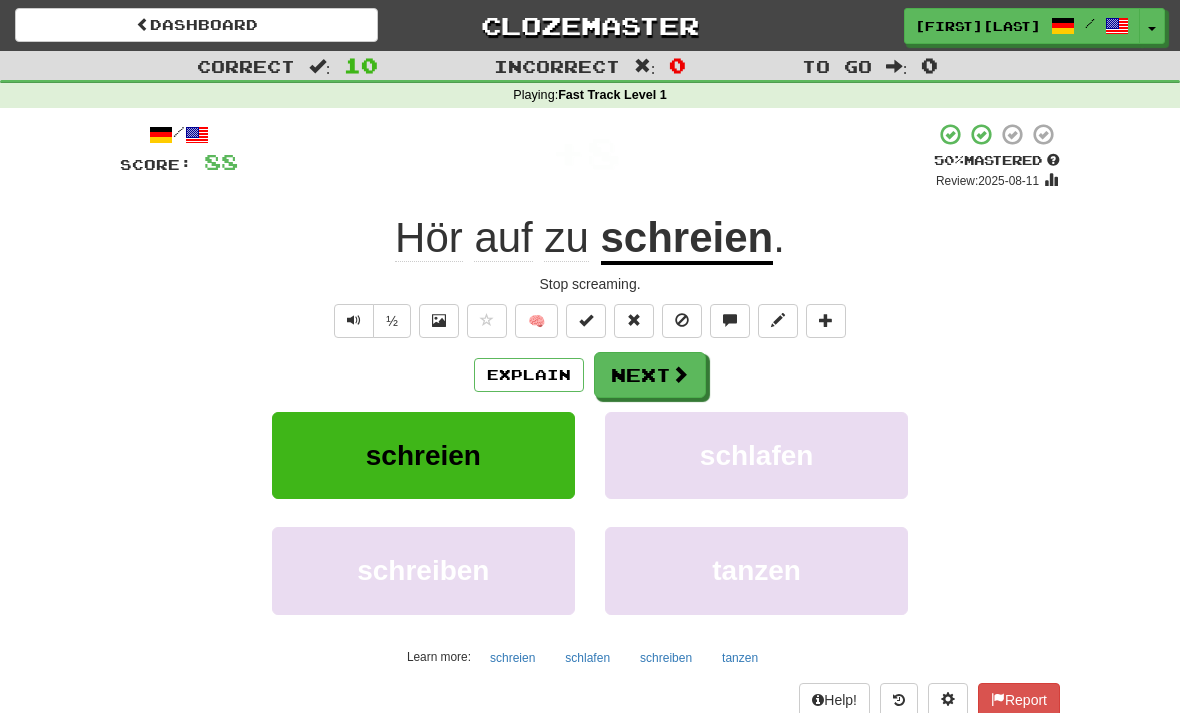 click on "Next" at bounding box center (650, 375) 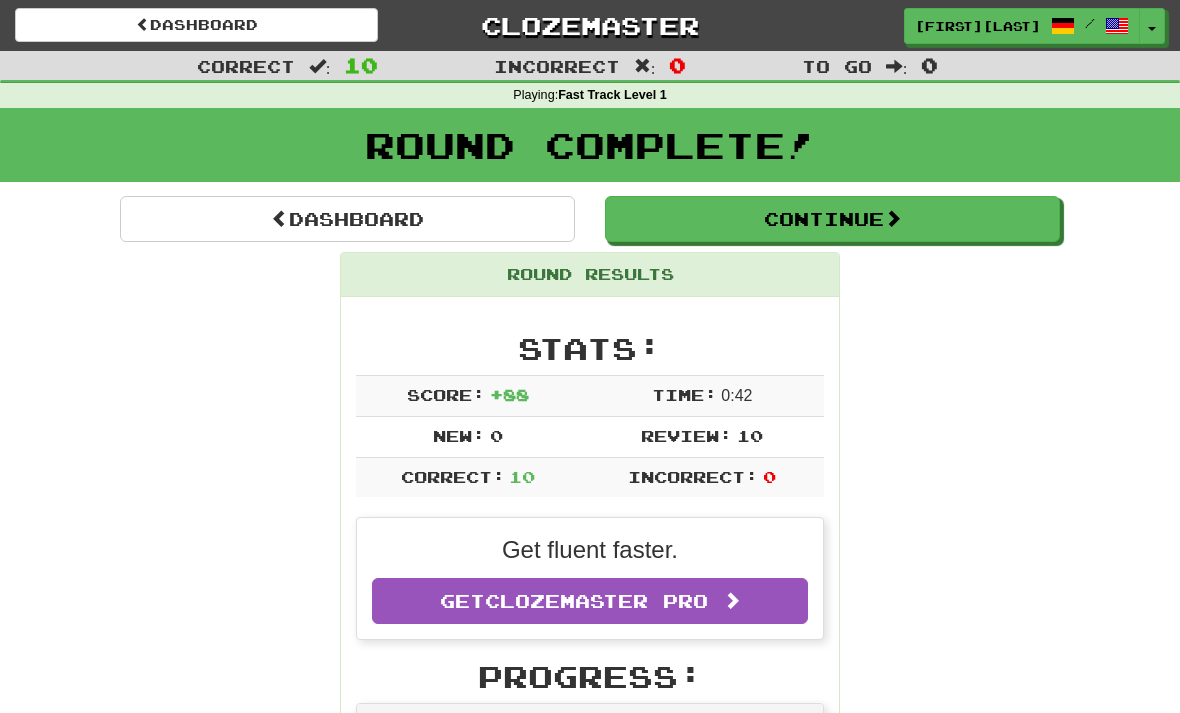 click on "Dashboard" at bounding box center [347, 219] 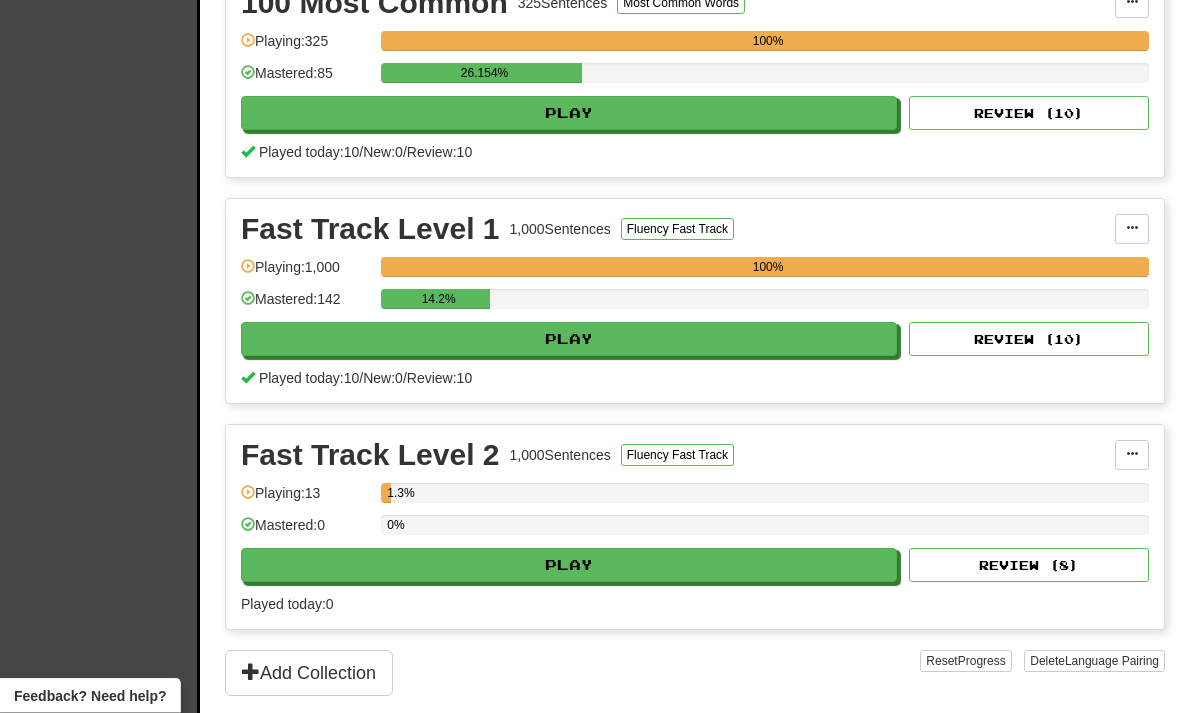scroll, scrollTop: 524, scrollLeft: 0, axis: vertical 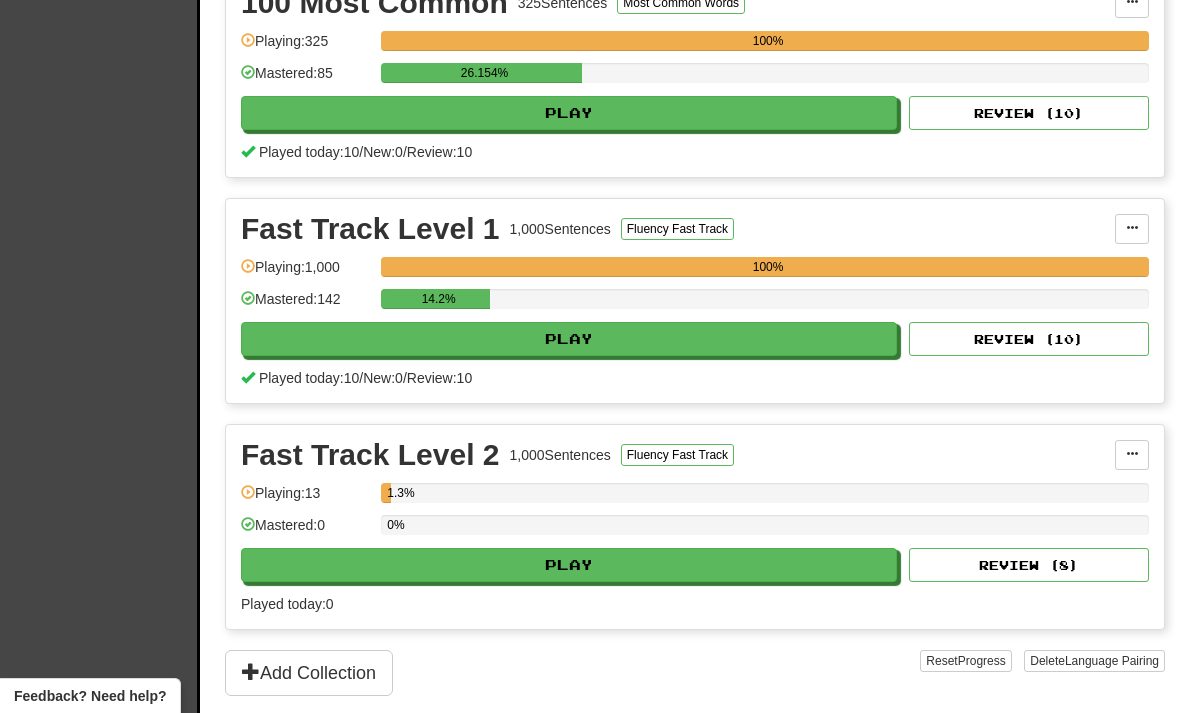 click on "Play" at bounding box center (569, 565) 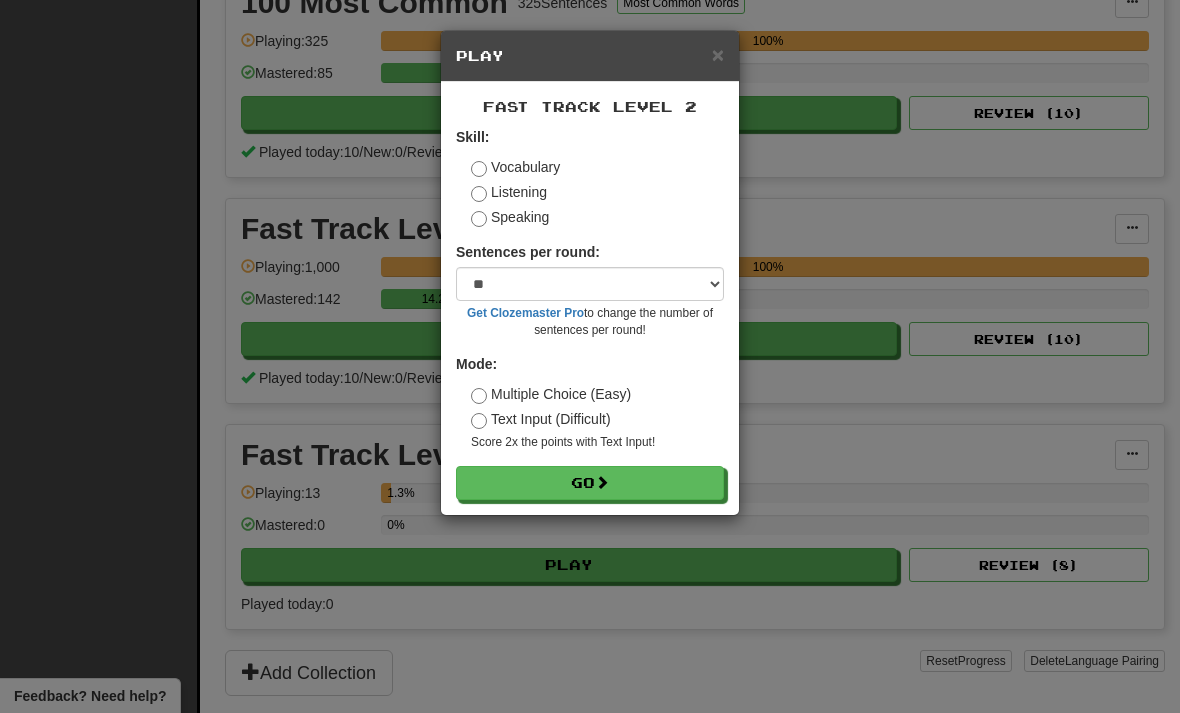click on "Go" at bounding box center (590, 483) 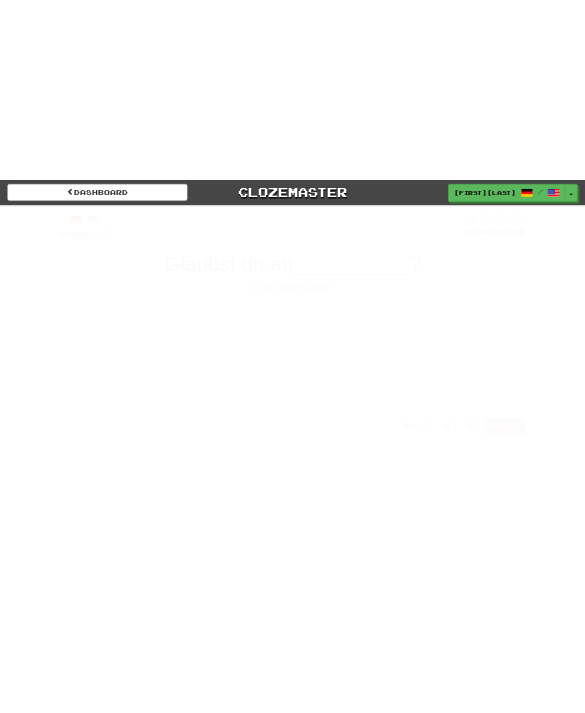 scroll, scrollTop: 0, scrollLeft: 0, axis: both 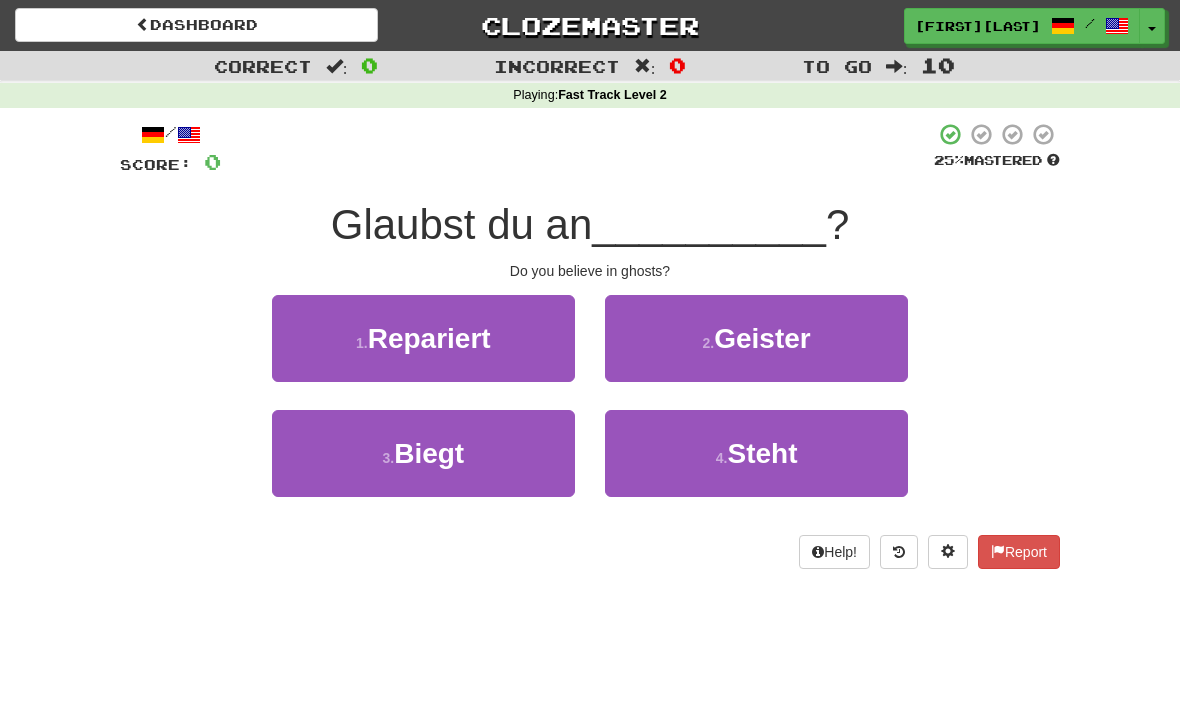 click on "2 .  Geister" at bounding box center (756, 338) 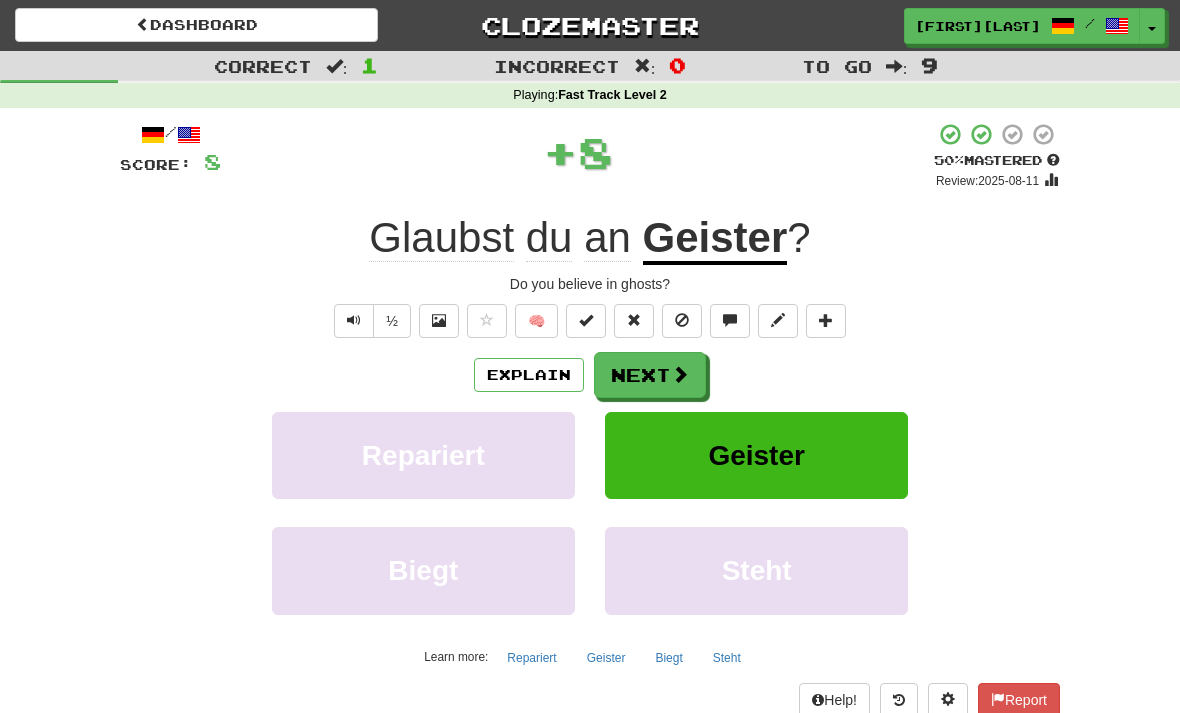 click on "Next" at bounding box center [650, 375] 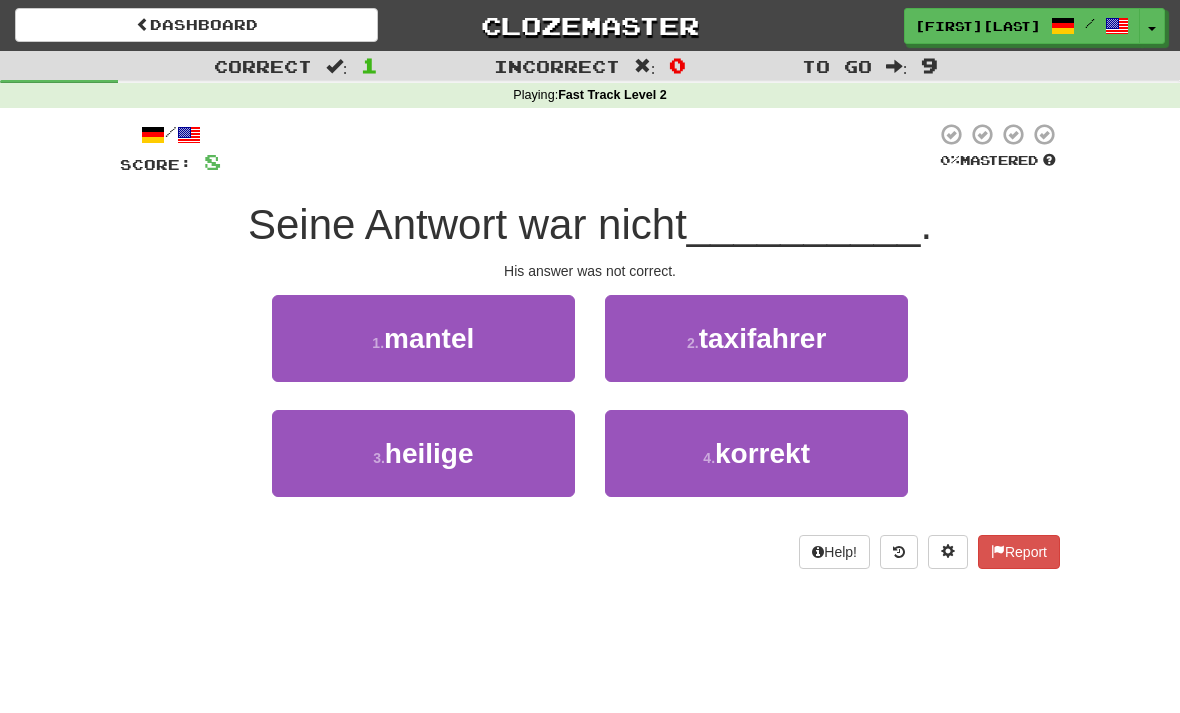 click on "4 .  korrekt" at bounding box center (756, 453) 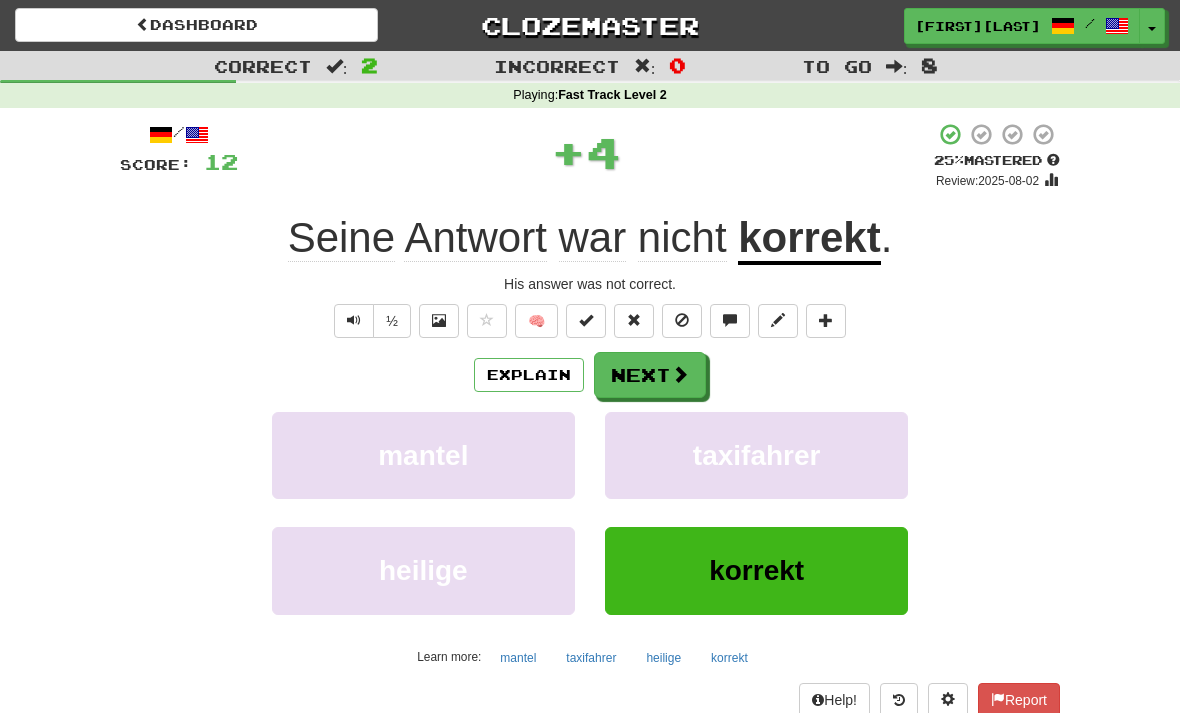 click on "Next" at bounding box center (650, 375) 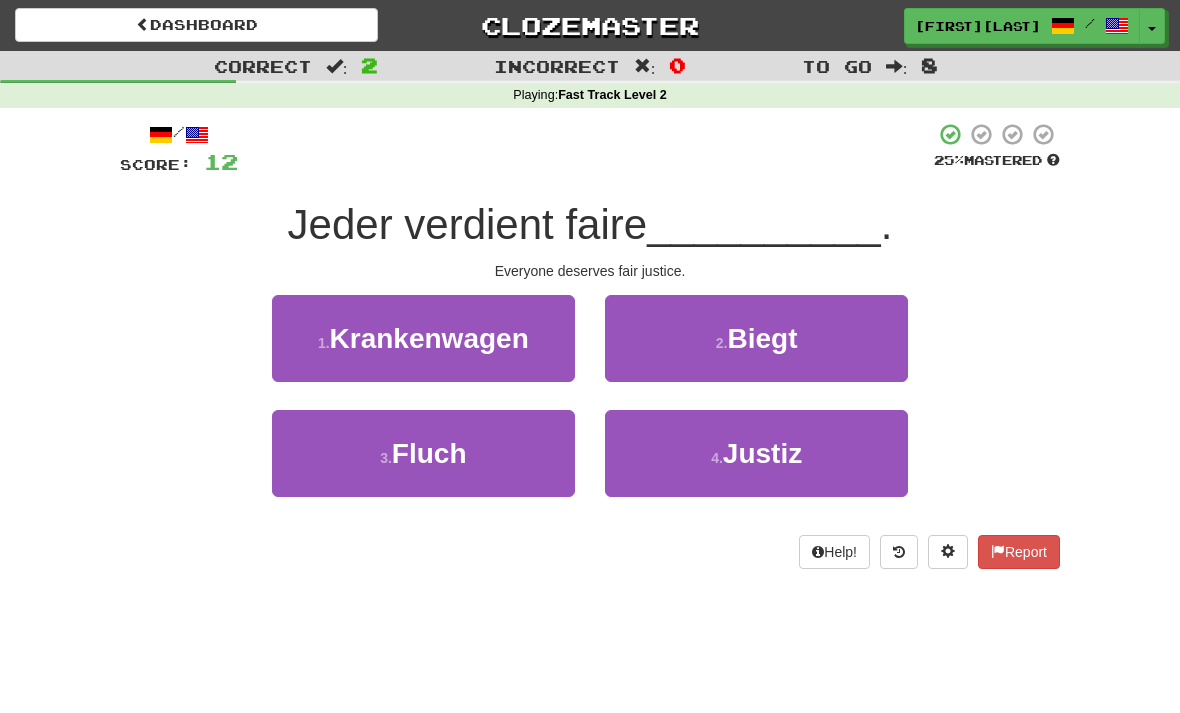 click on "4 .  Justiz" at bounding box center [756, 453] 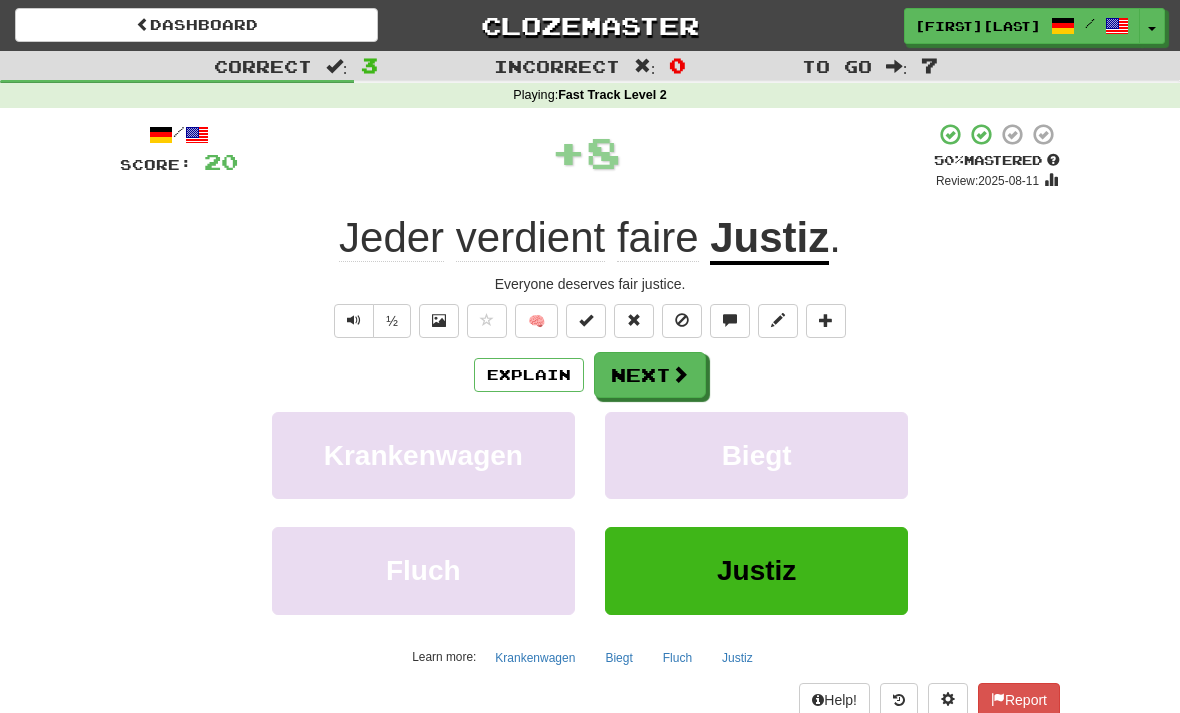 click on "Next" at bounding box center [650, 375] 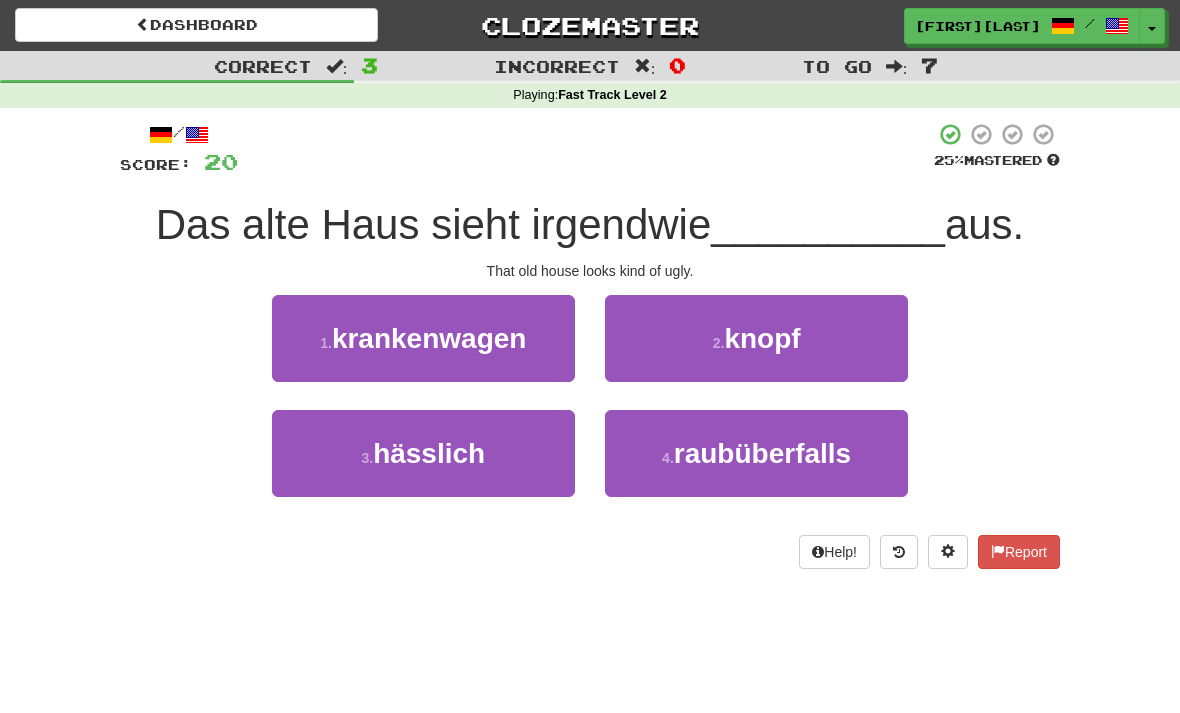 click on "hässlich" at bounding box center [429, 453] 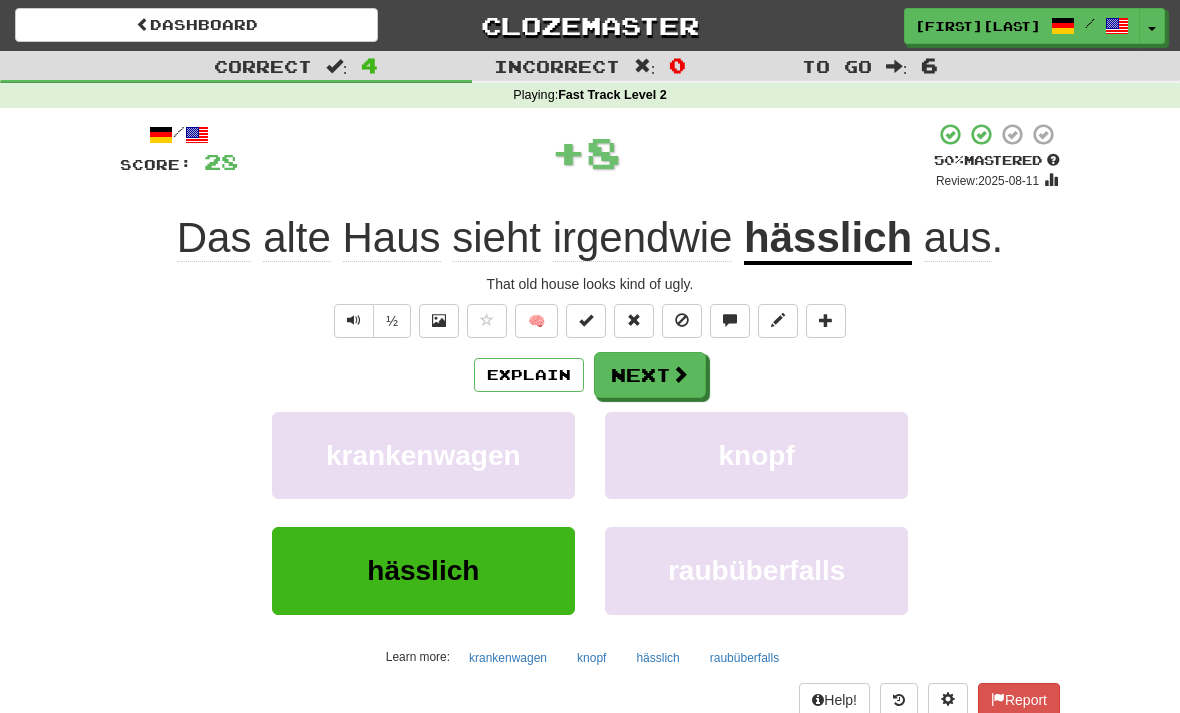 click on "Next" at bounding box center [650, 375] 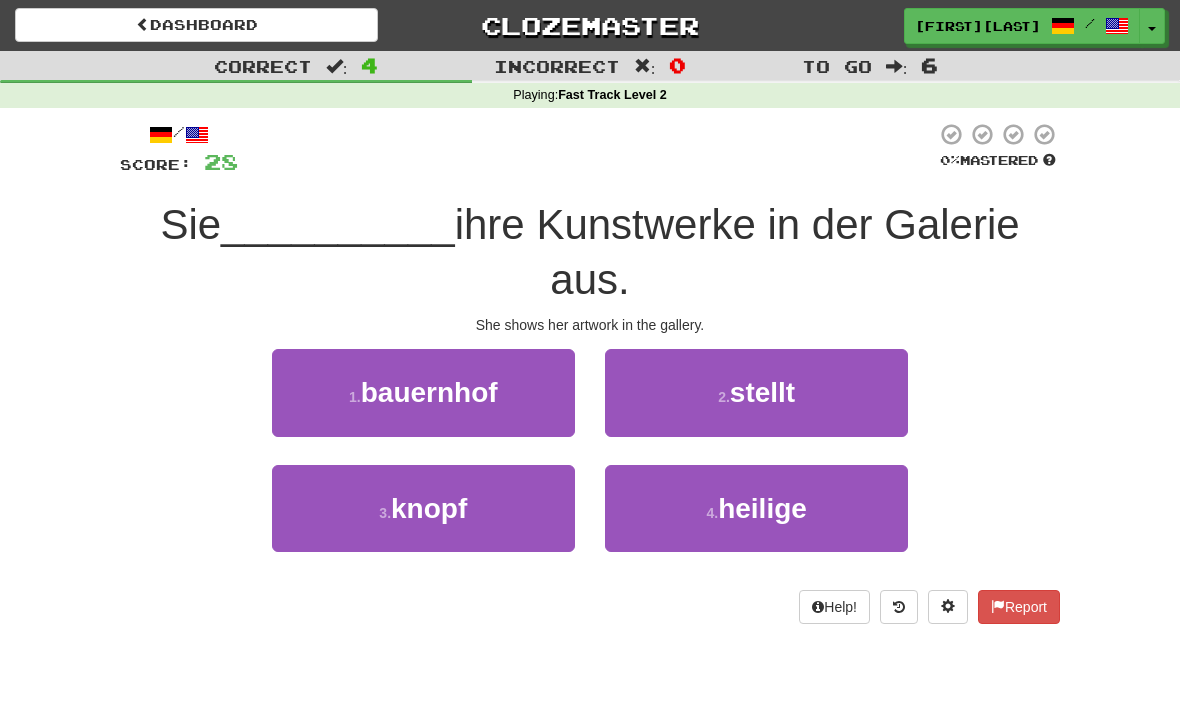 click on "2 .  stellt" at bounding box center (756, 392) 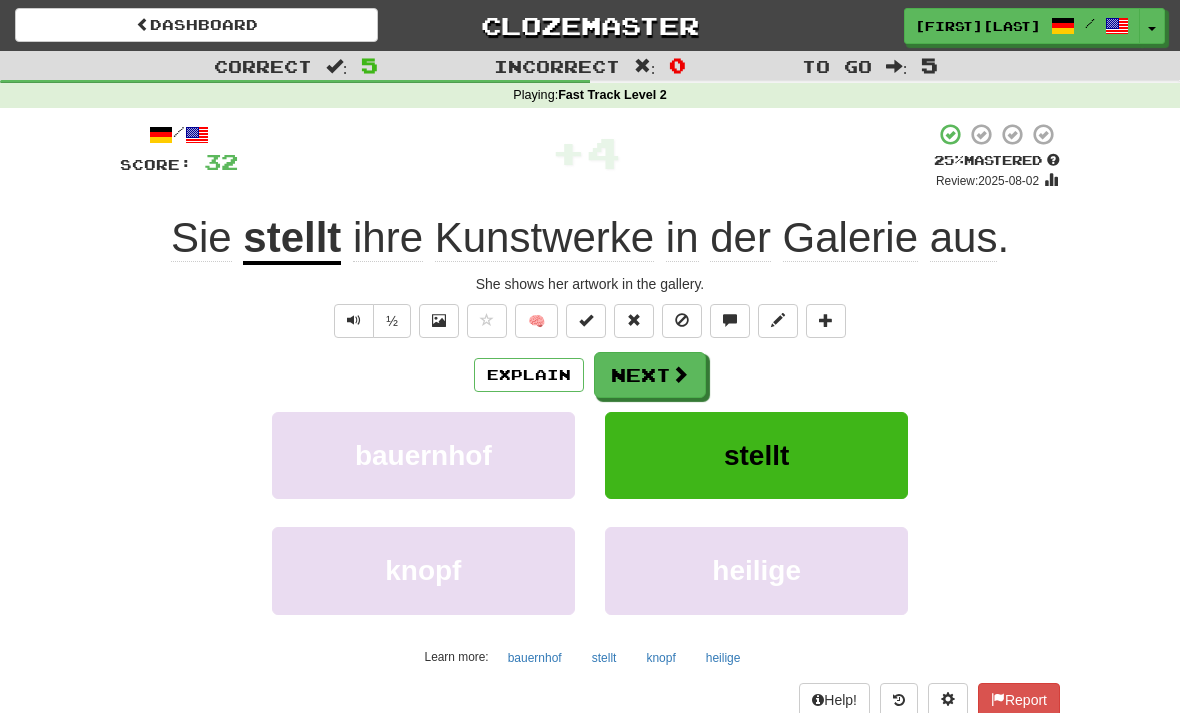 click on "Next" at bounding box center (650, 375) 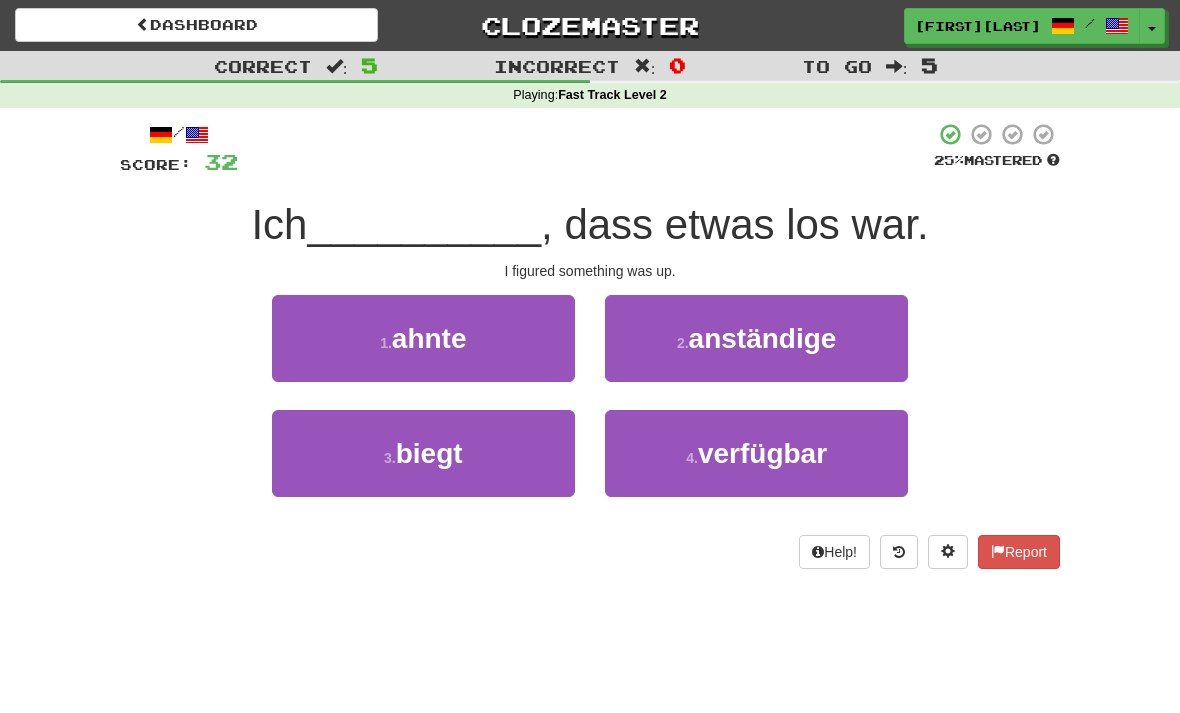click on "ahnte" at bounding box center (429, 338) 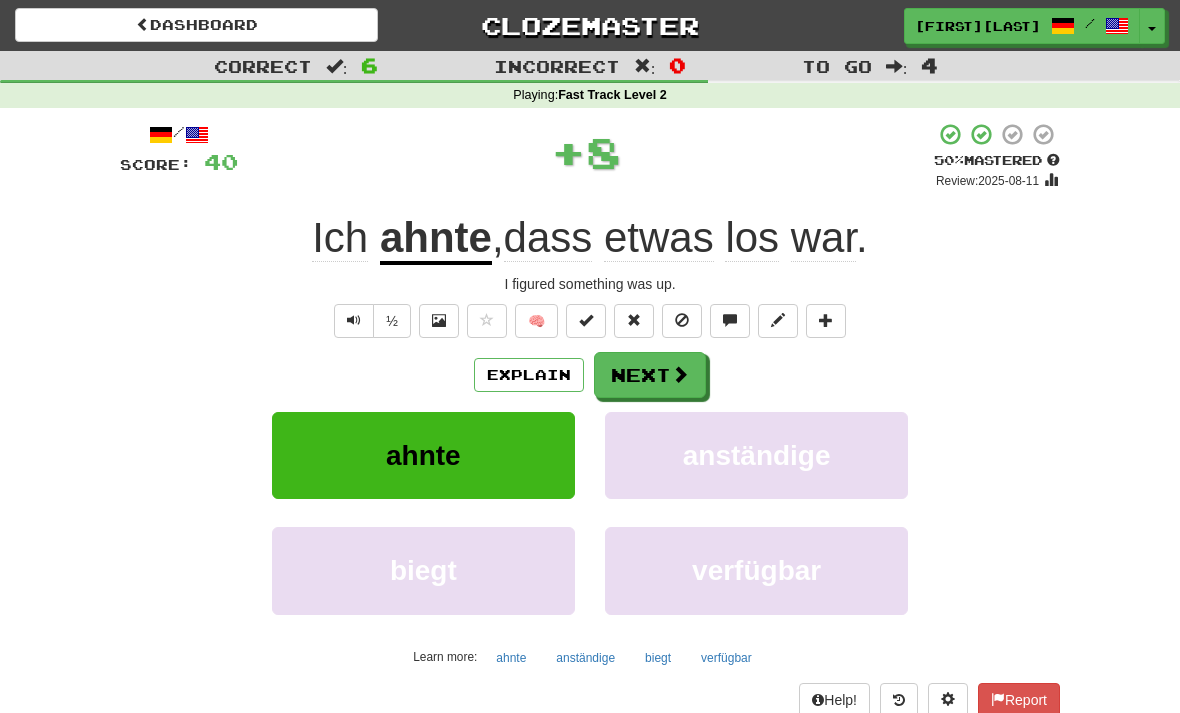 click on "Next" at bounding box center (650, 375) 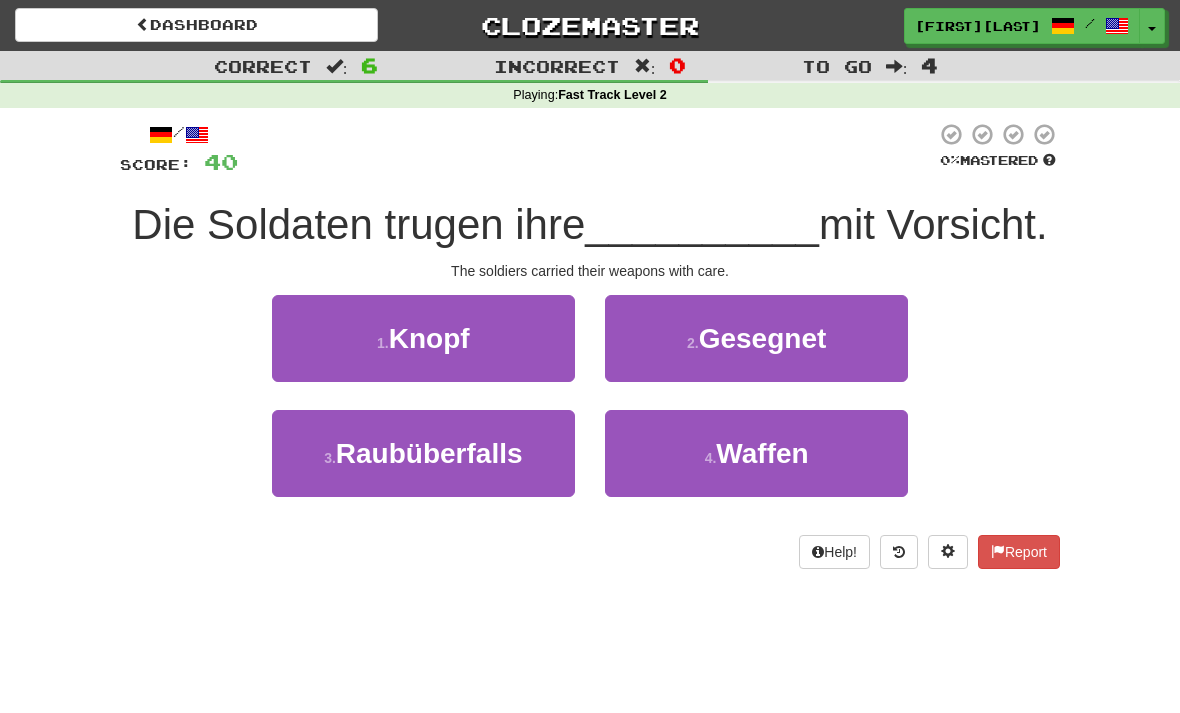 click on "4 . Waffen" at bounding box center (756, 453) 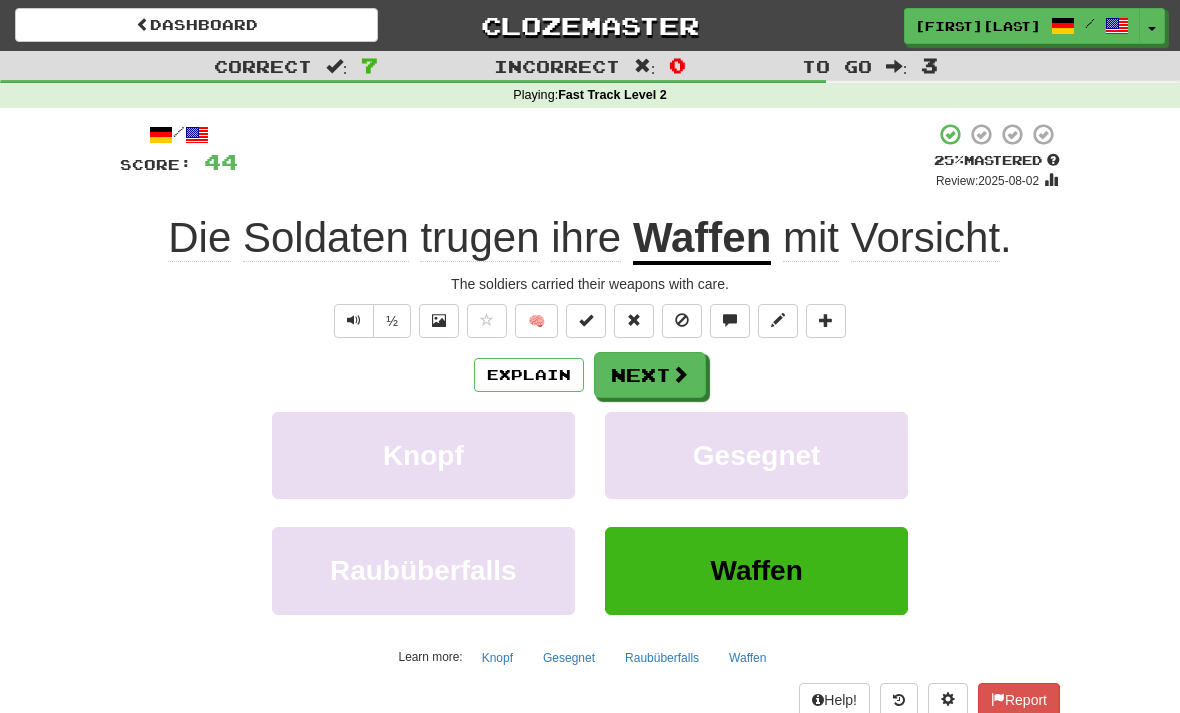 click on "Next" at bounding box center [650, 375] 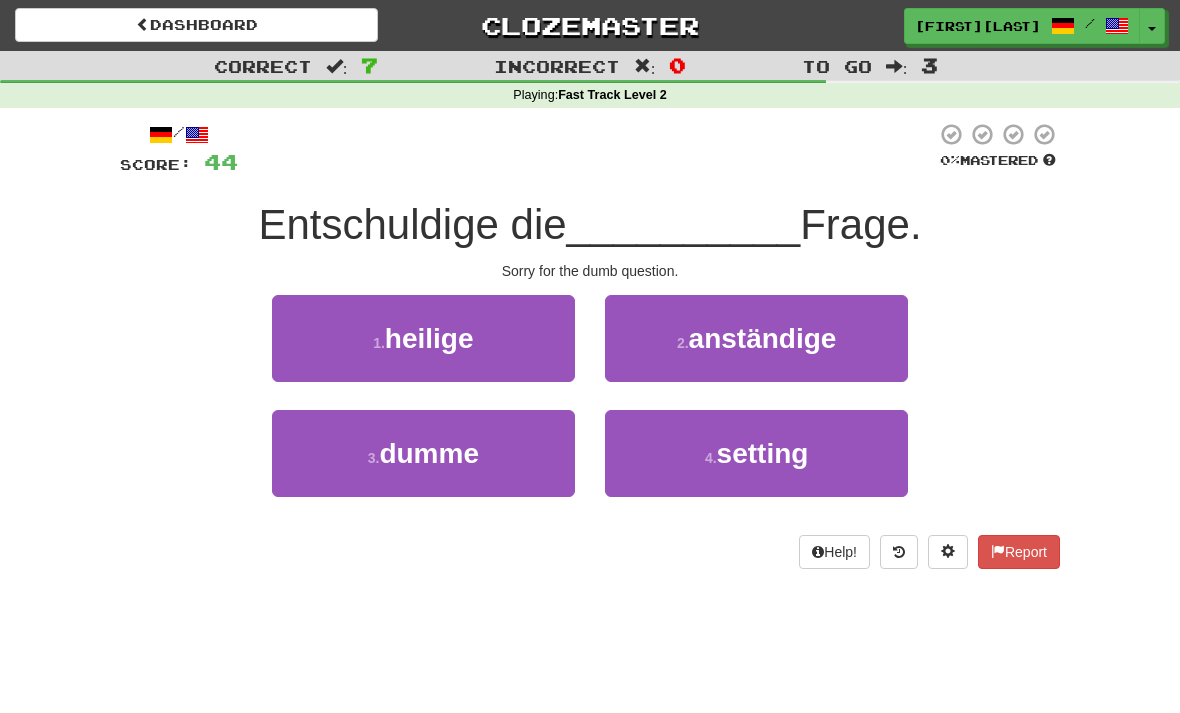 click on "dumme" at bounding box center [429, 453] 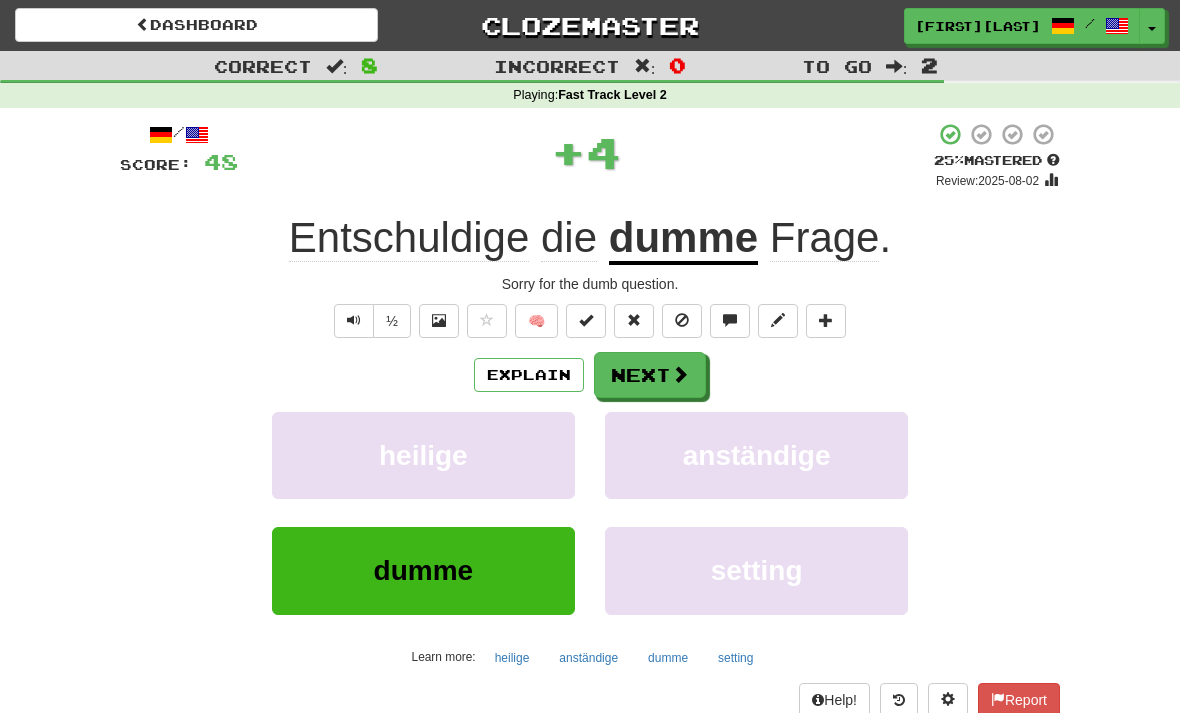 click on "Next" at bounding box center [650, 375] 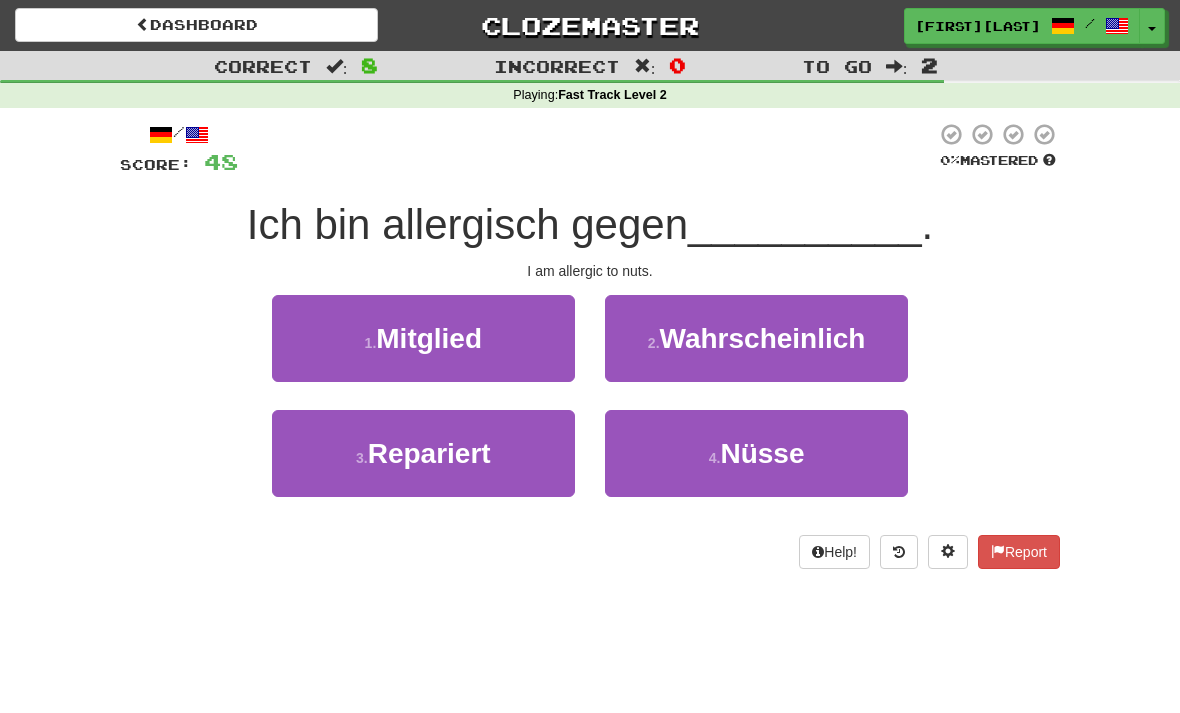 click on "4 .  Nüsse" at bounding box center [756, 453] 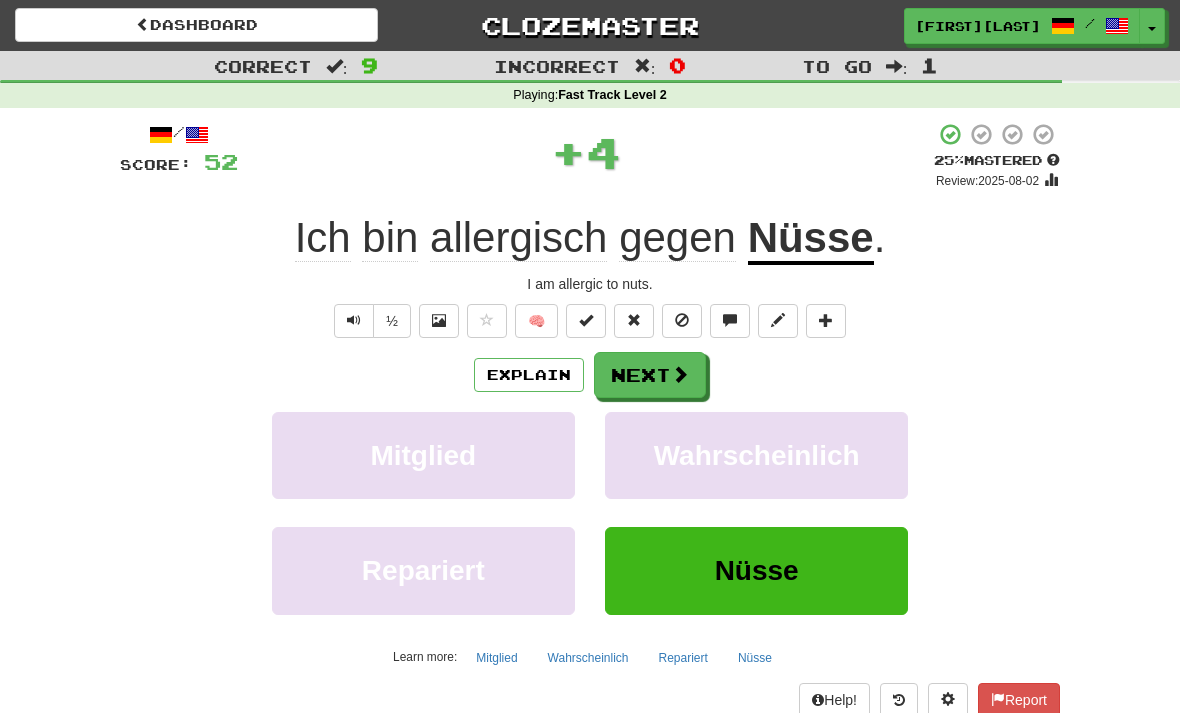 click on "Next" at bounding box center (650, 375) 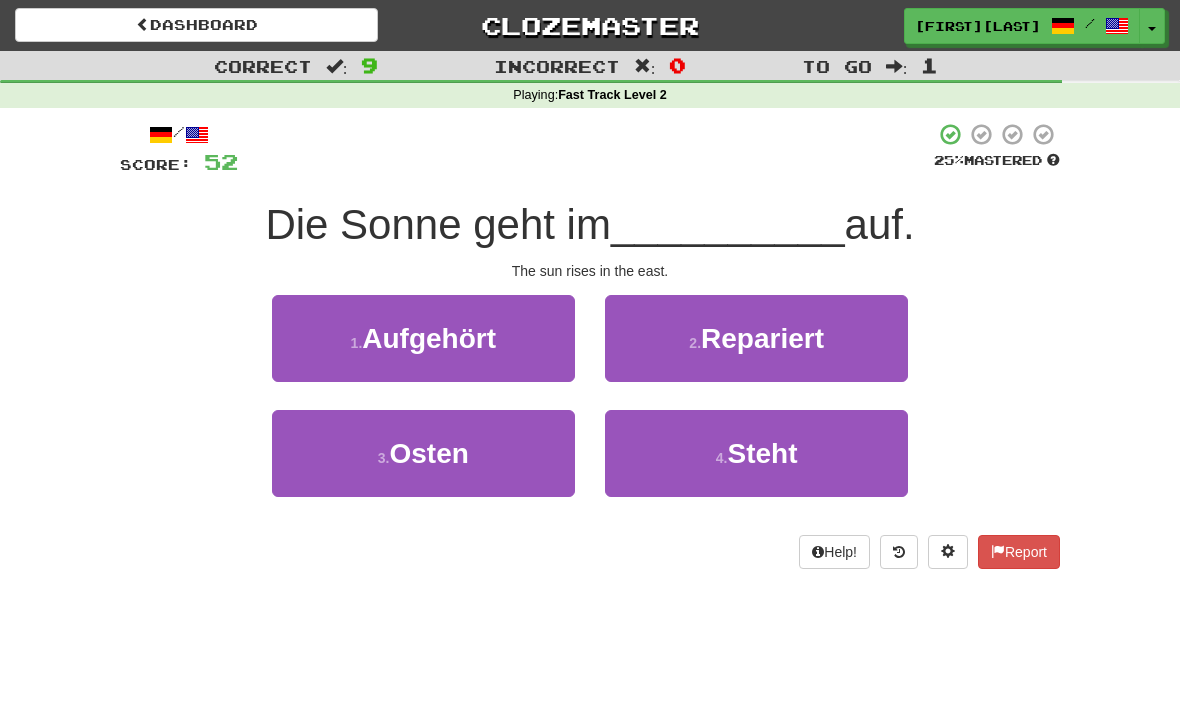 click on "3 ." at bounding box center [384, 458] 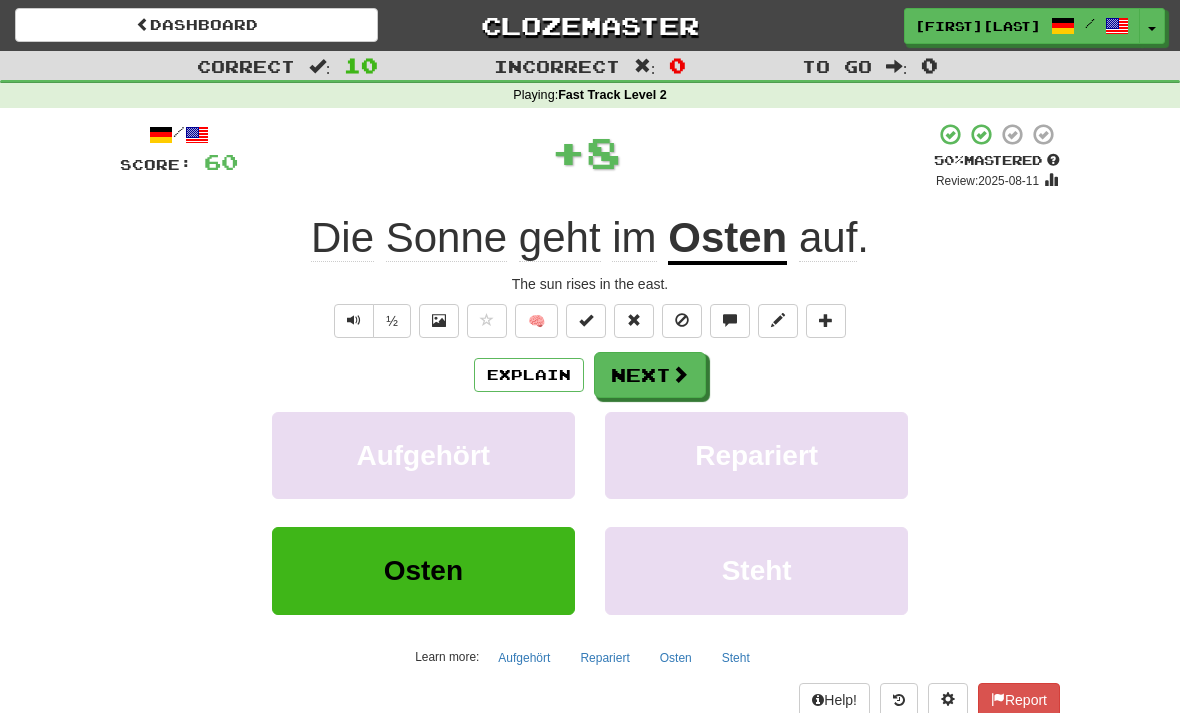 click on "Next" at bounding box center (650, 375) 